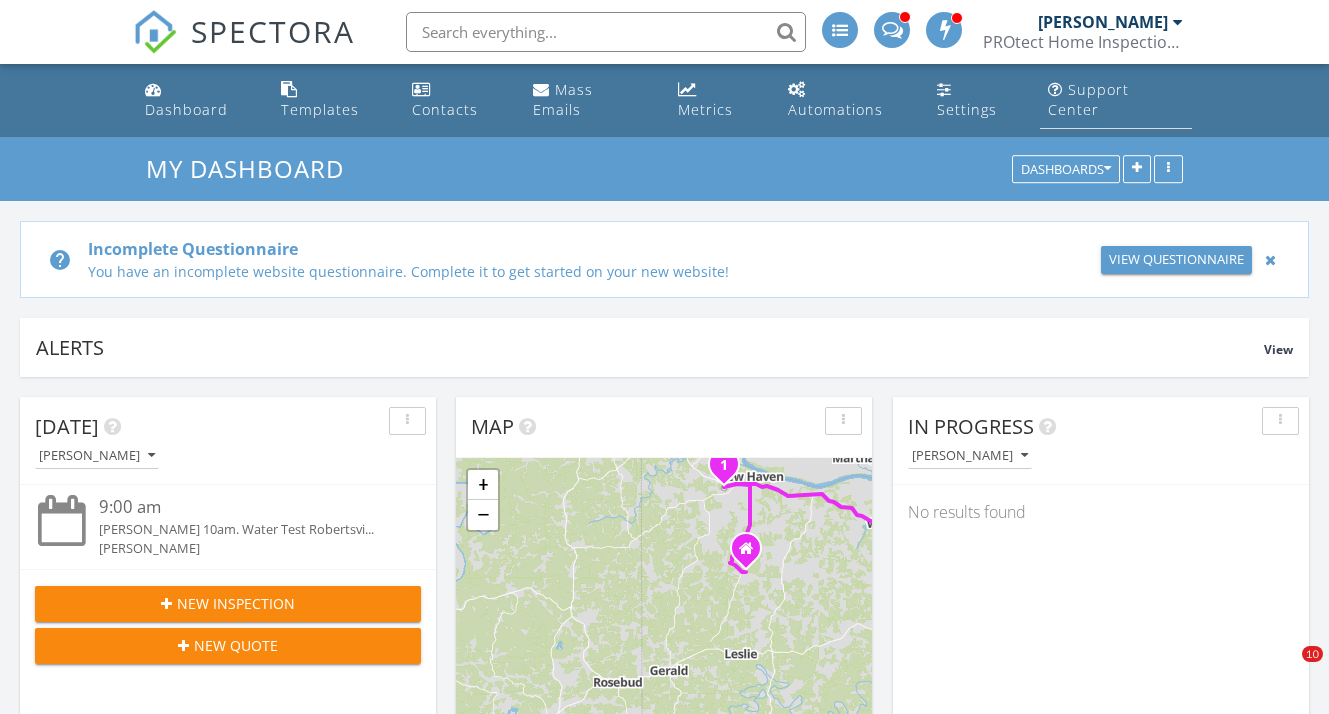 scroll, scrollTop: 0, scrollLeft: 0, axis: both 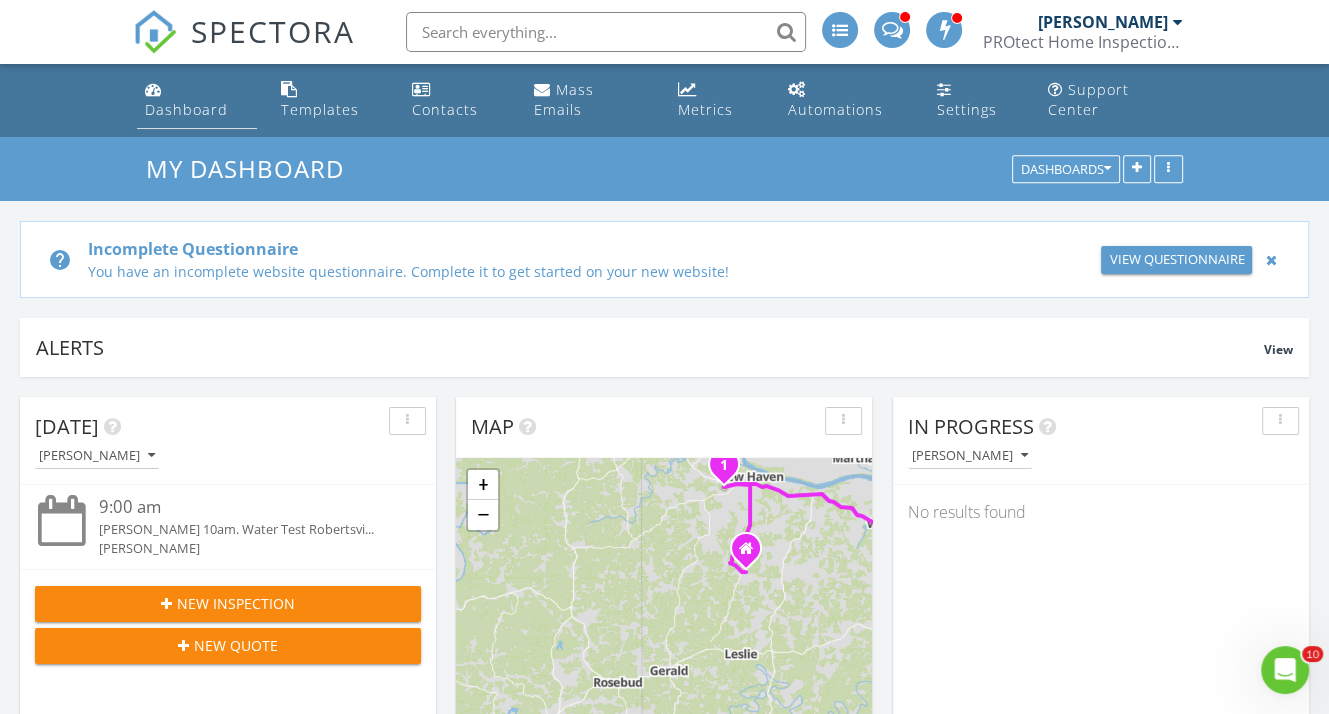 click on "Dashboard" at bounding box center [197, 100] 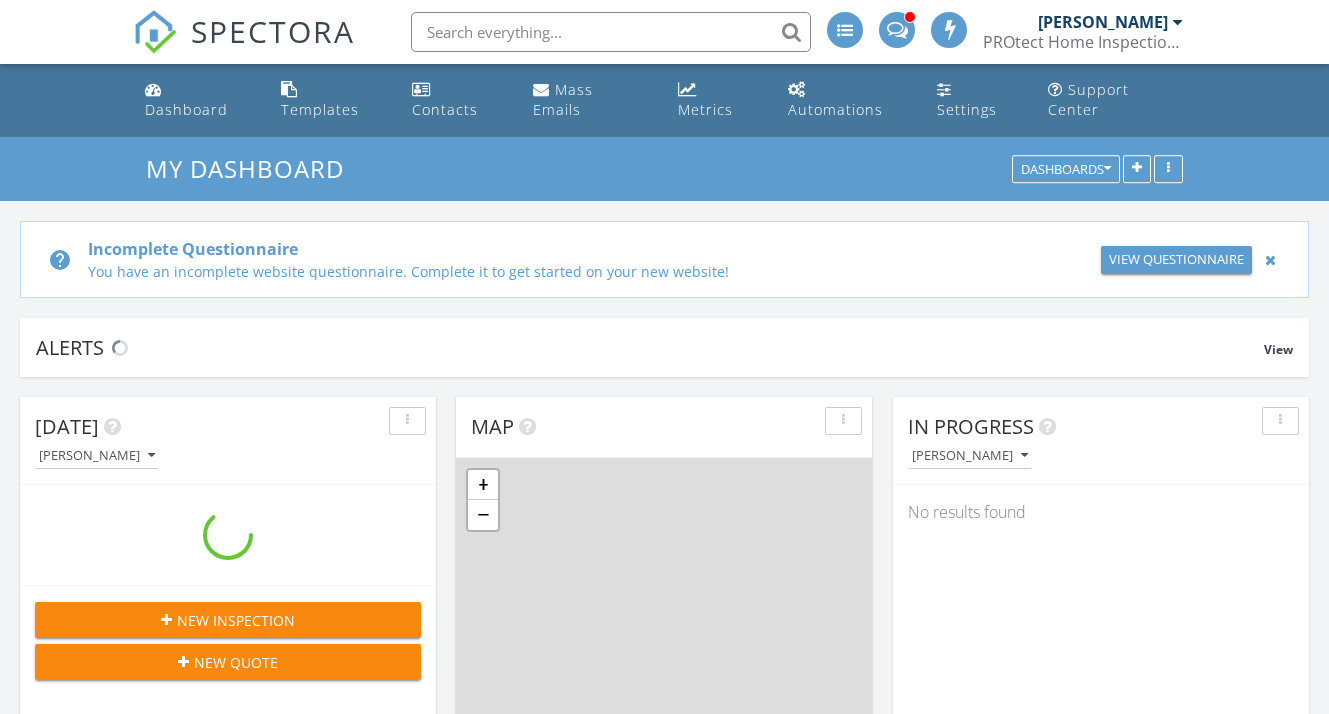 scroll, scrollTop: 400, scrollLeft: 0, axis: vertical 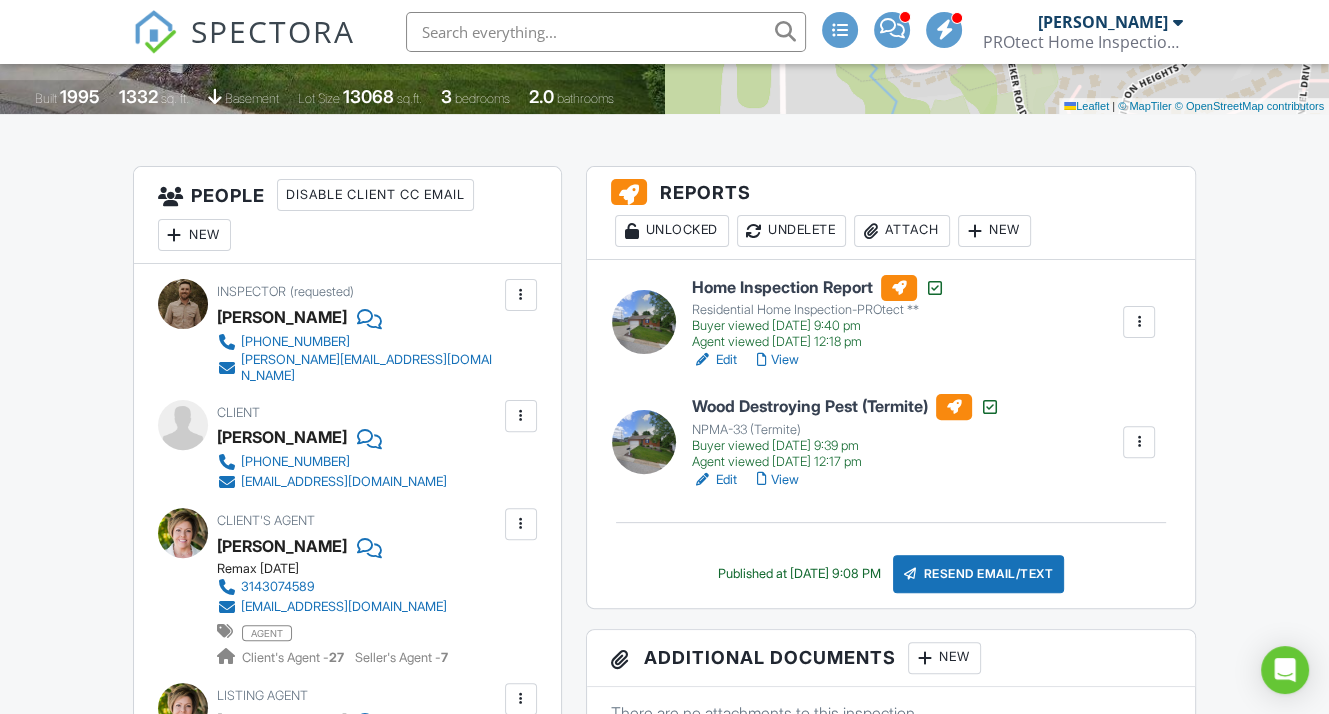 click on "New" at bounding box center (994, 231) 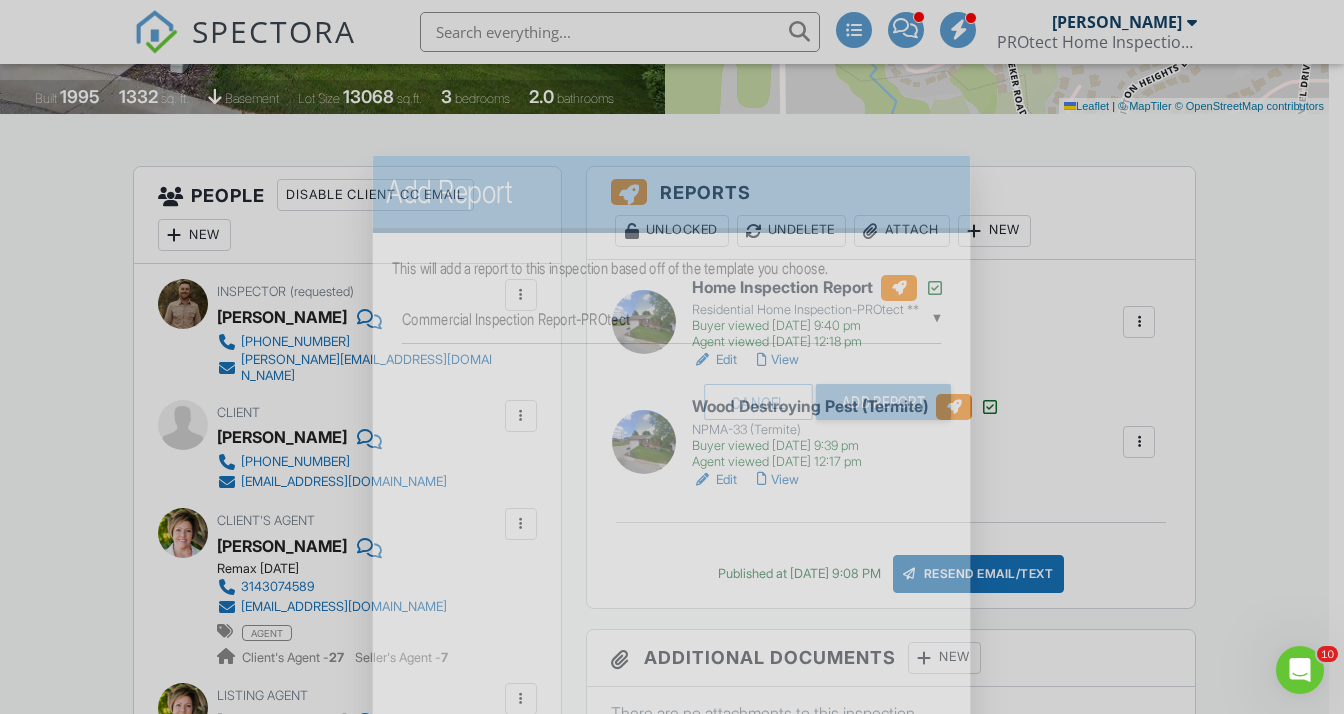scroll, scrollTop: 0, scrollLeft: 0, axis: both 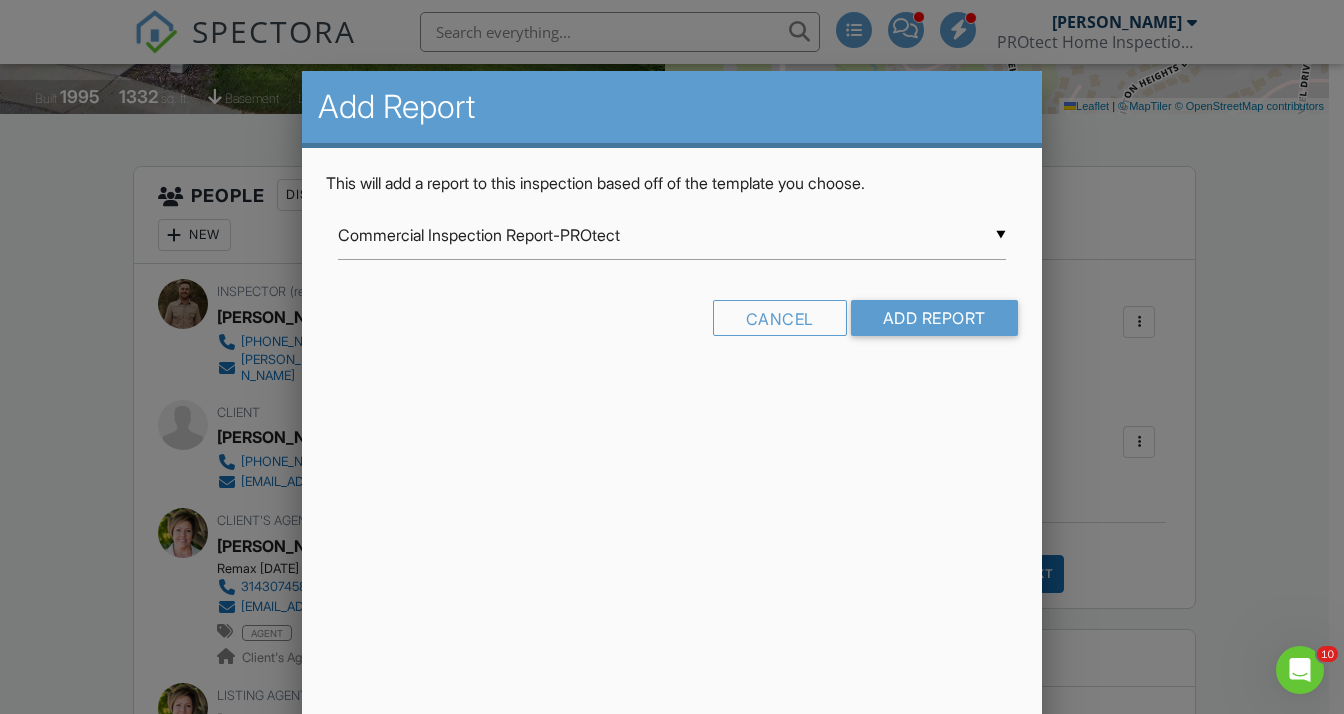 click on "This will add a report to this inspection based off of the template you choose.
▼ Commercial Inspection Report-PROtect Commercial Inspection Report-PROtect Commercial Inspection Report-PROtect - DUNBAR CAVE ROAD Commercial Inspection Report-PROtect from PROtect Home Inspections Residential Home Inspection-PROtect ** Residential Home Inspection-Protect  - Copy Residential Home Inspection-PROtect - Copy 240311 Residential Template Mold Inspection Radon Test Report* Home Solutions Pre-Consultation NPMA-33 (Termite)  Commercial Inspection Report-PROtect
Commercial Inspection Report-PROtect - DUNBAR CAVE ROAD
Commercial Inspection Report-PROtect from PROtect Home Inspections
Residential Home Inspection-PROtect **
Residential Home Inspection-Protect  - Copy
Residential Home Inspection-PROtect - Copy 240311
Residential Template
Mold Inspection
Radon Test Report*
Home Solutions Pre-Consultation
NPMA-33 (Termite)
Cancel
Add Report" at bounding box center [671, 261] 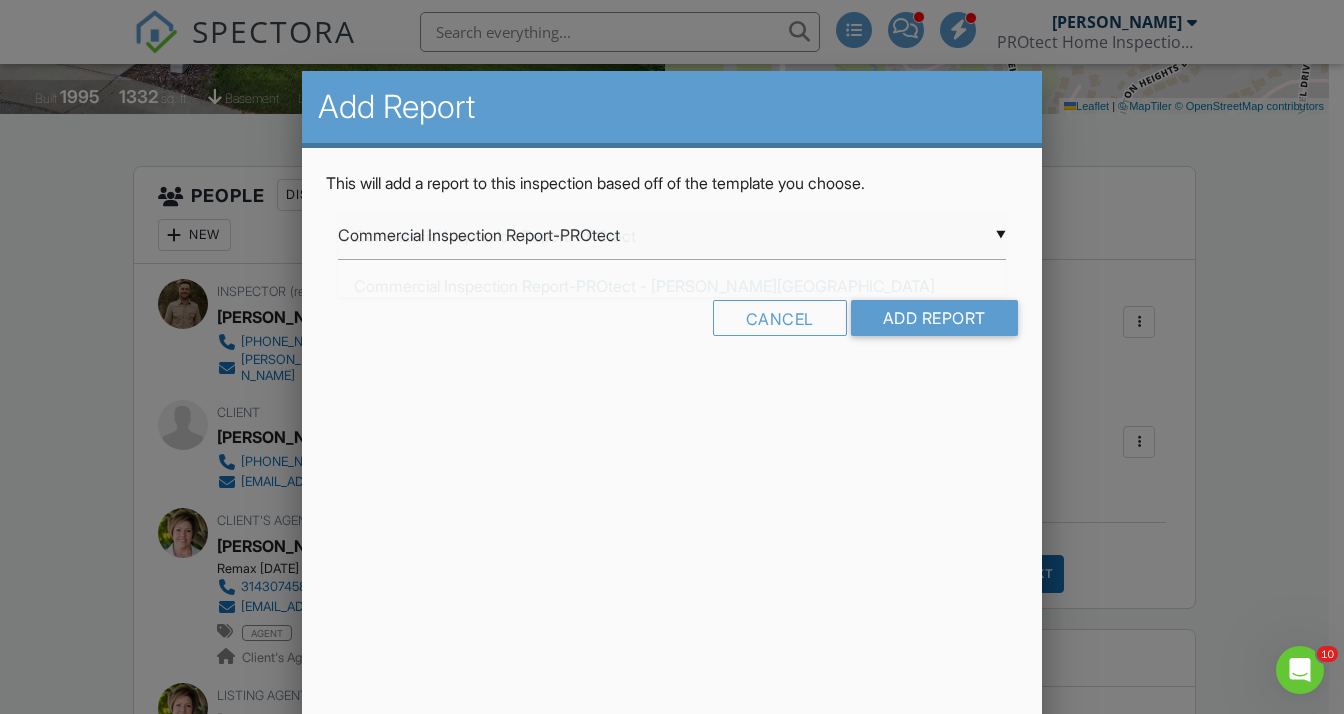 click on "▼ Commercial Inspection Report-PROtect Commercial Inspection Report-PROtect Commercial Inspection Report-PROtect - DUNBAR CAVE ROAD Commercial Inspection Report-PROtect from PROtect Home Inspections Residential Home Inspection-PROtect ** Residential Home Inspection-Protect  - Copy Residential Home Inspection-PROtect - Copy 240311 Residential Template Mold Inspection Radon Test Report* Home Solutions Pre-Consultation NPMA-33 (Termite)  Commercial Inspection Report-PROtect
Commercial Inspection Report-PROtect - DUNBAR CAVE ROAD
Commercial Inspection Report-PROtect from PROtect Home Inspections
Residential Home Inspection-PROtect **
Residential Home Inspection-Protect  - Copy
Residential Home Inspection-PROtect - Copy 240311
Residential Template
Mold Inspection
Radon Test Report*
Home Solutions Pre-Consultation
NPMA-33 (Termite)" at bounding box center [671, 235] 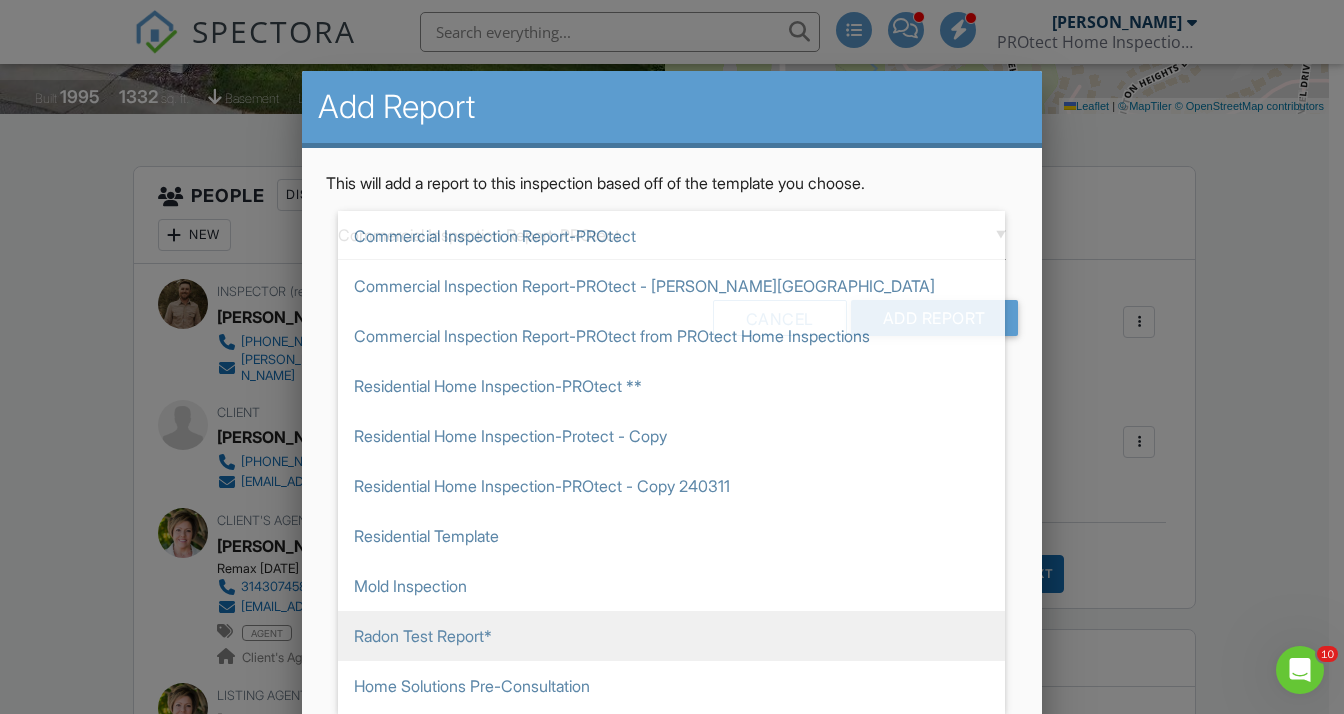 click on "Radon Test Report*" at bounding box center [671, 636] 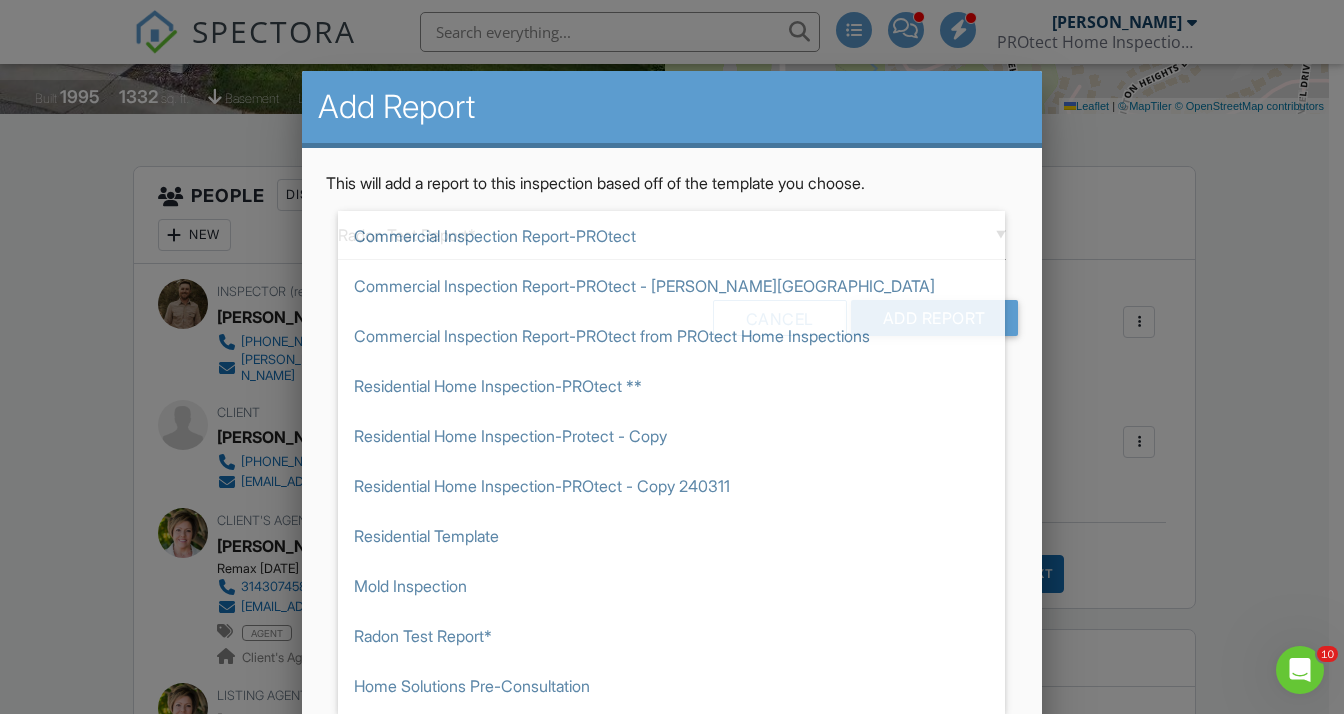 scroll, scrollTop: 47, scrollLeft: 0, axis: vertical 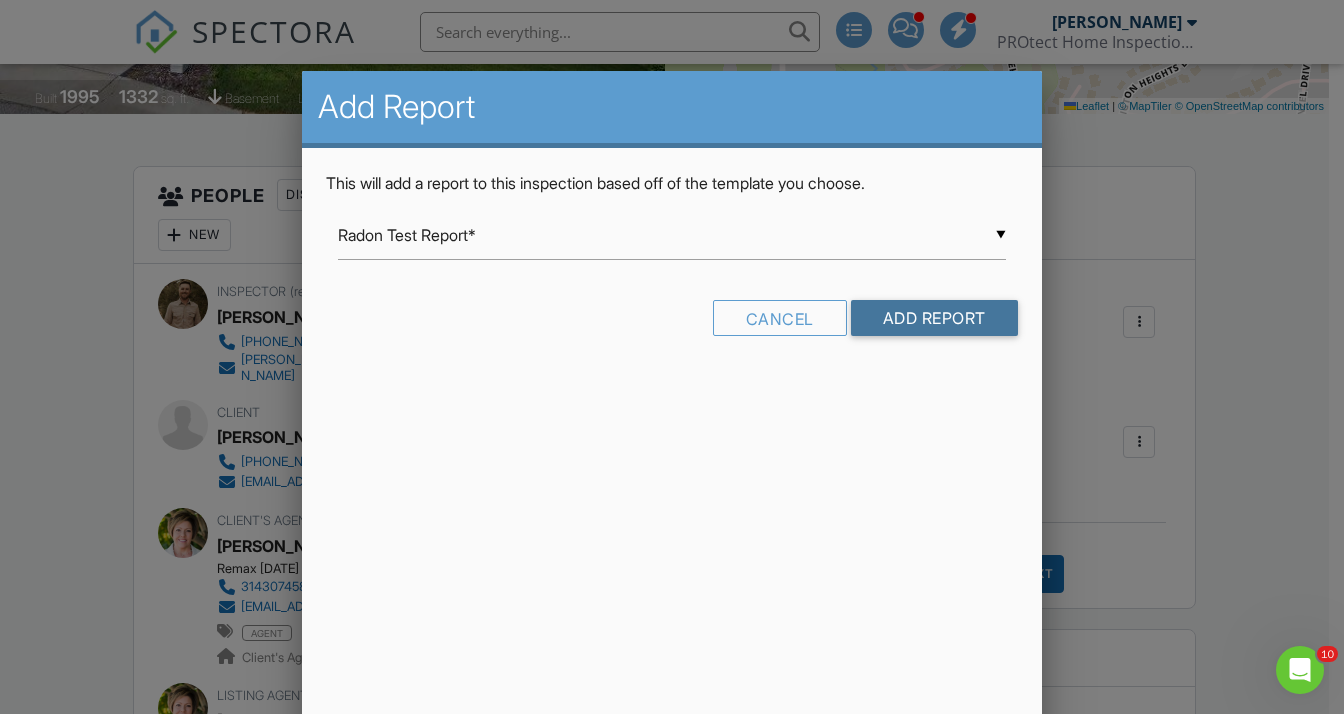 drag, startPoint x: 893, startPoint y: 311, endPoint x: 905, endPoint y: 320, distance: 15 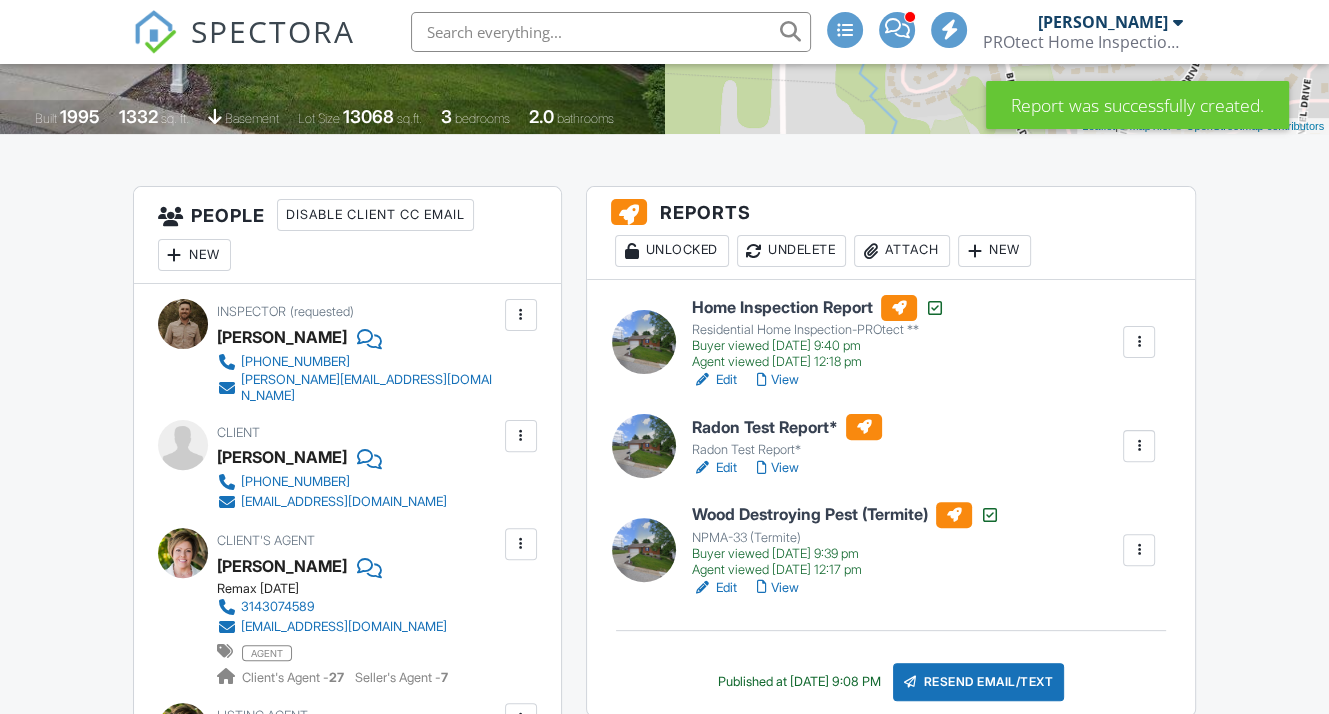 scroll, scrollTop: 400, scrollLeft: 0, axis: vertical 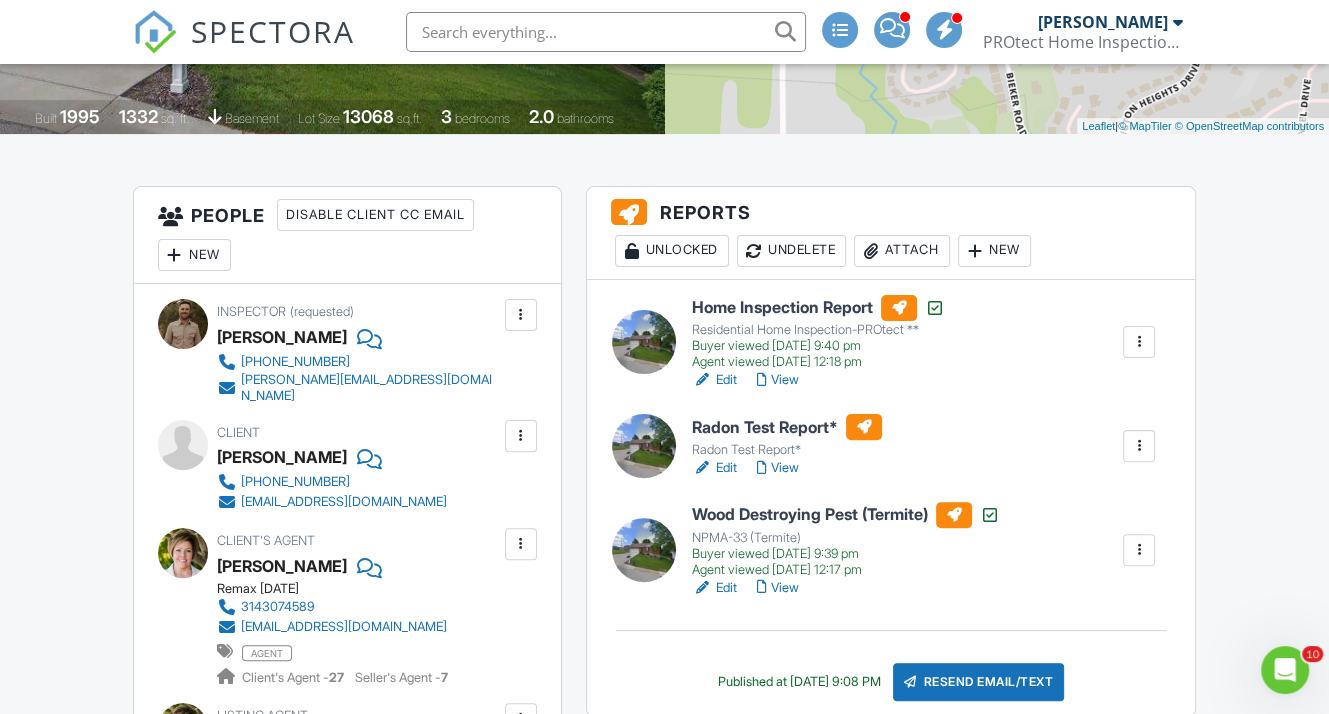 click on "Edit" at bounding box center (714, 468) 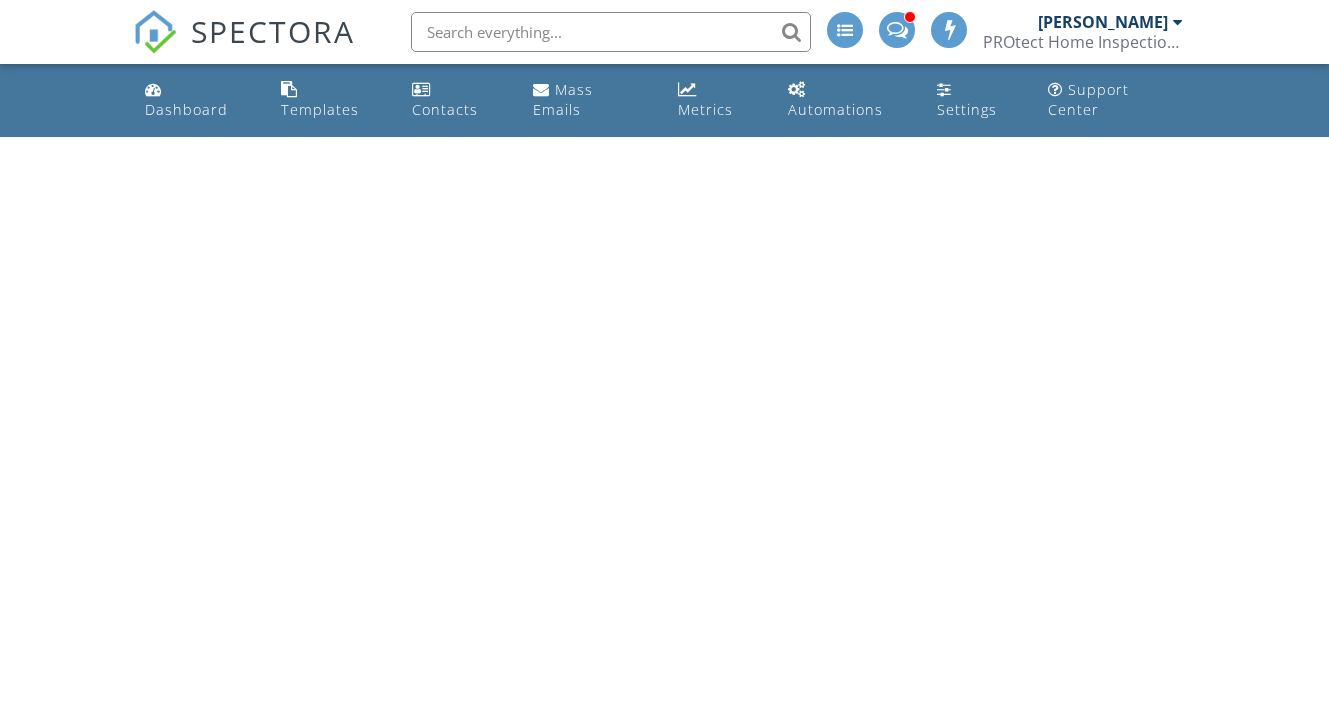 scroll, scrollTop: 0, scrollLeft: 0, axis: both 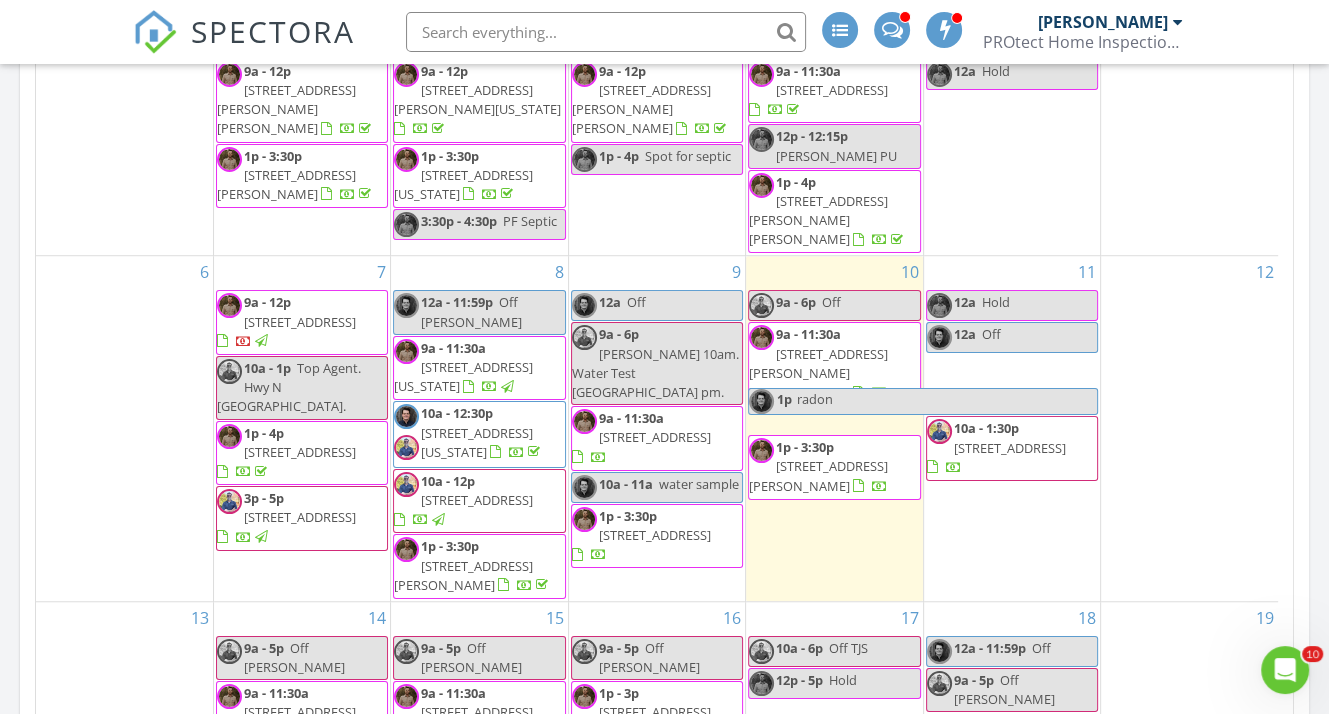 click on "[STREET_ADDRESS][US_STATE]" at bounding box center (463, 376) 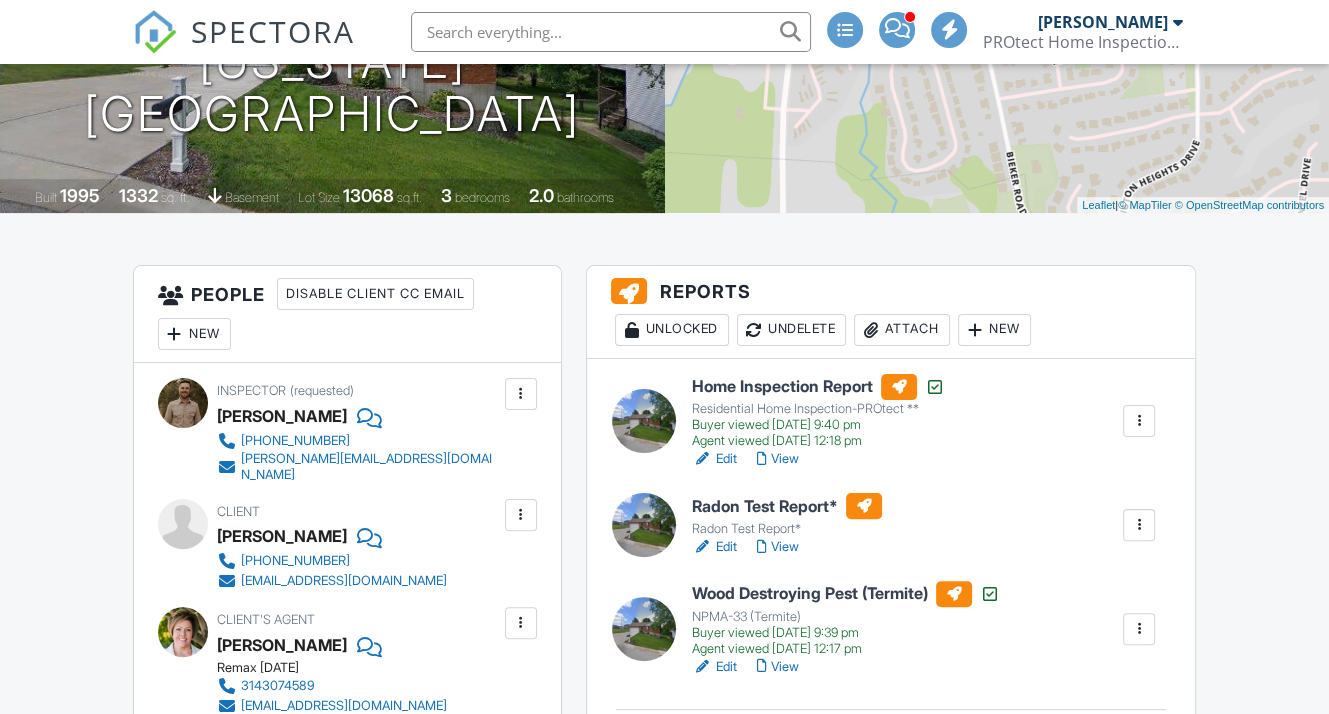 scroll, scrollTop: 420, scrollLeft: 0, axis: vertical 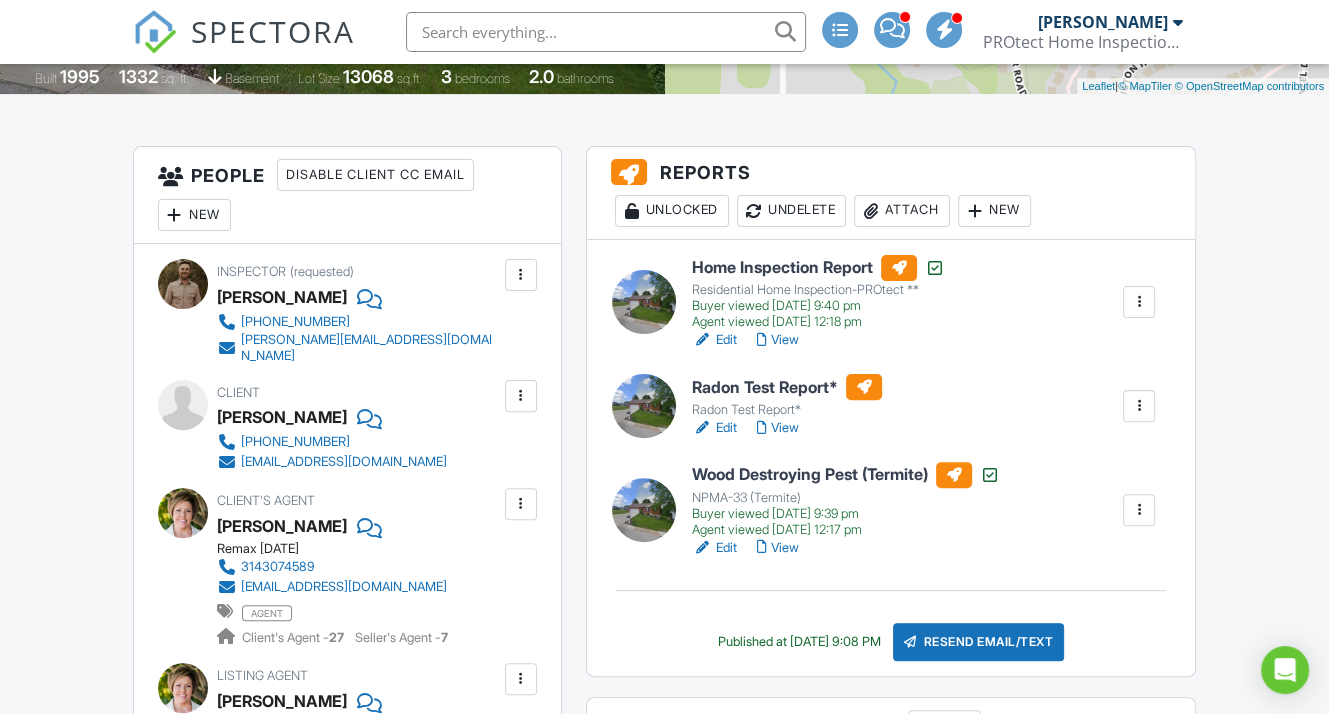 click on "View" at bounding box center (778, 428) 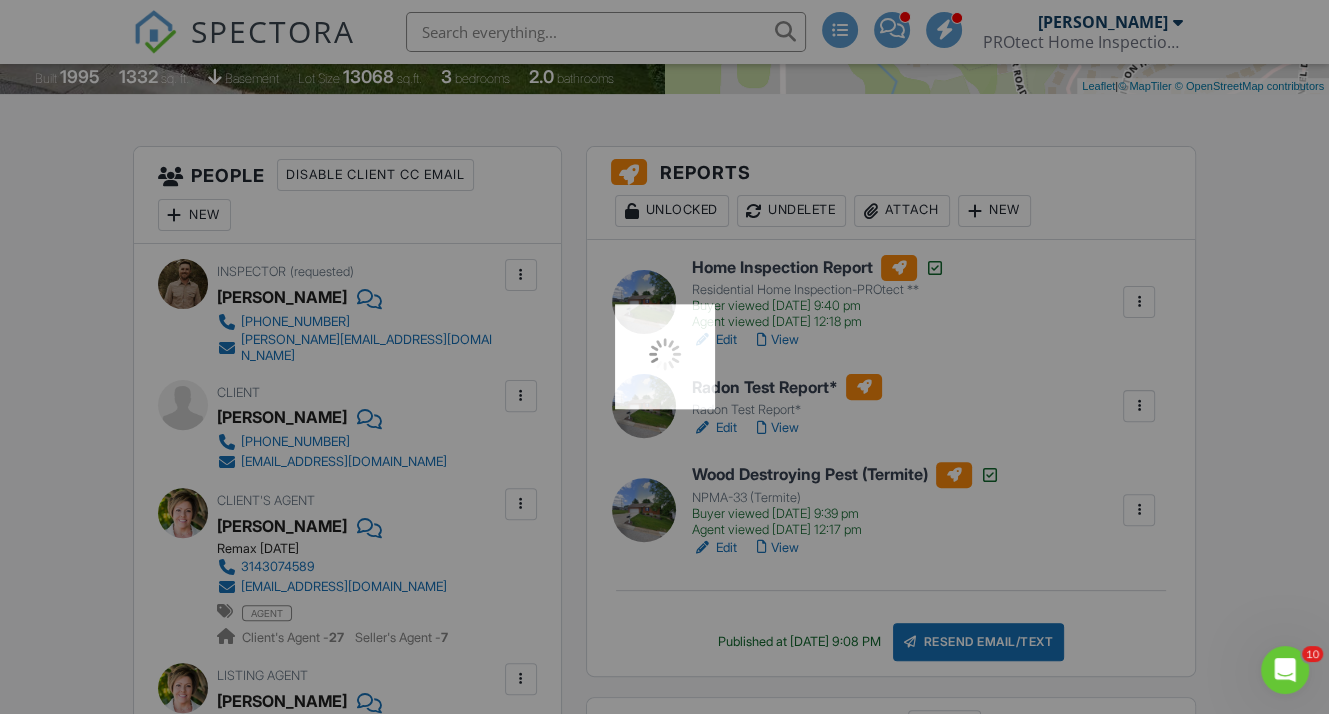 scroll, scrollTop: 0, scrollLeft: 0, axis: both 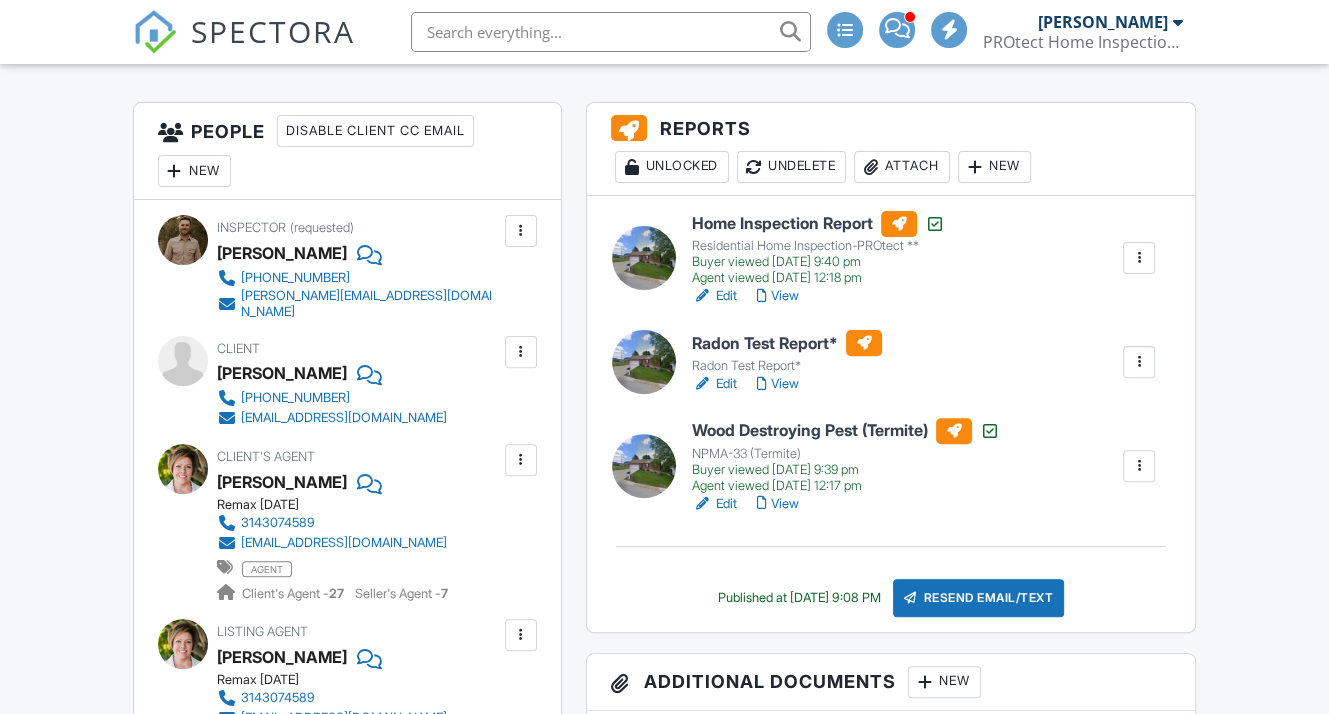 click on "Home Inspection Report
Residential Home Inspection-PROtect **
Buyer viewed 07/09/2025  9:40 pm
Agent viewed 07/09/2025 12:18 pm
Edit
View" at bounding box center (818, 259) 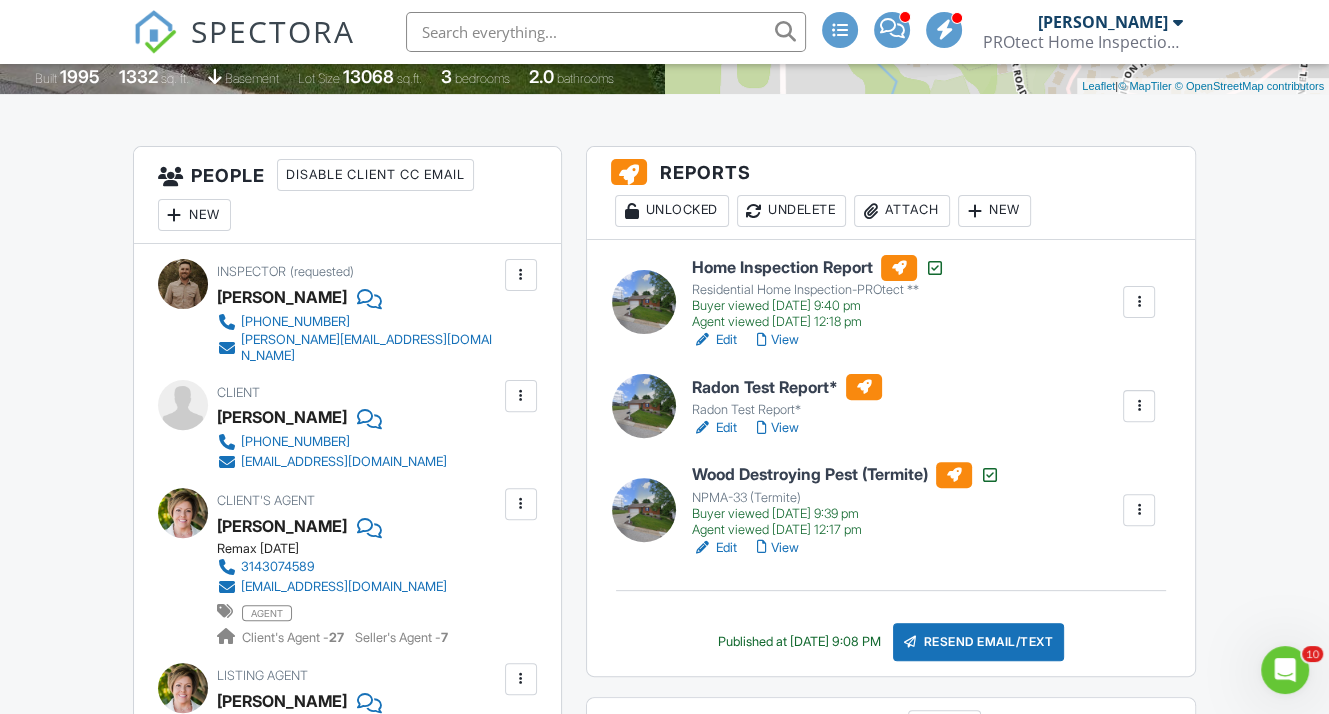 scroll, scrollTop: 0, scrollLeft: 0, axis: both 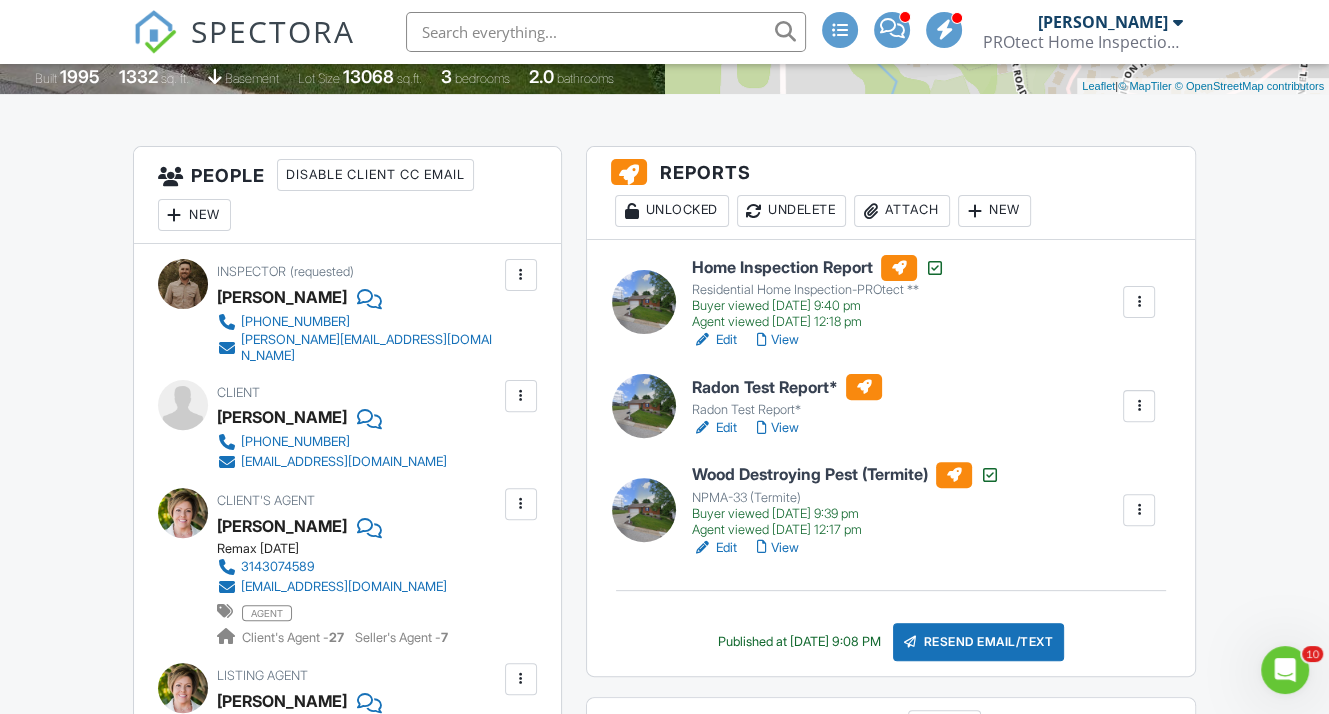 click on "Edit" at bounding box center (714, 340) 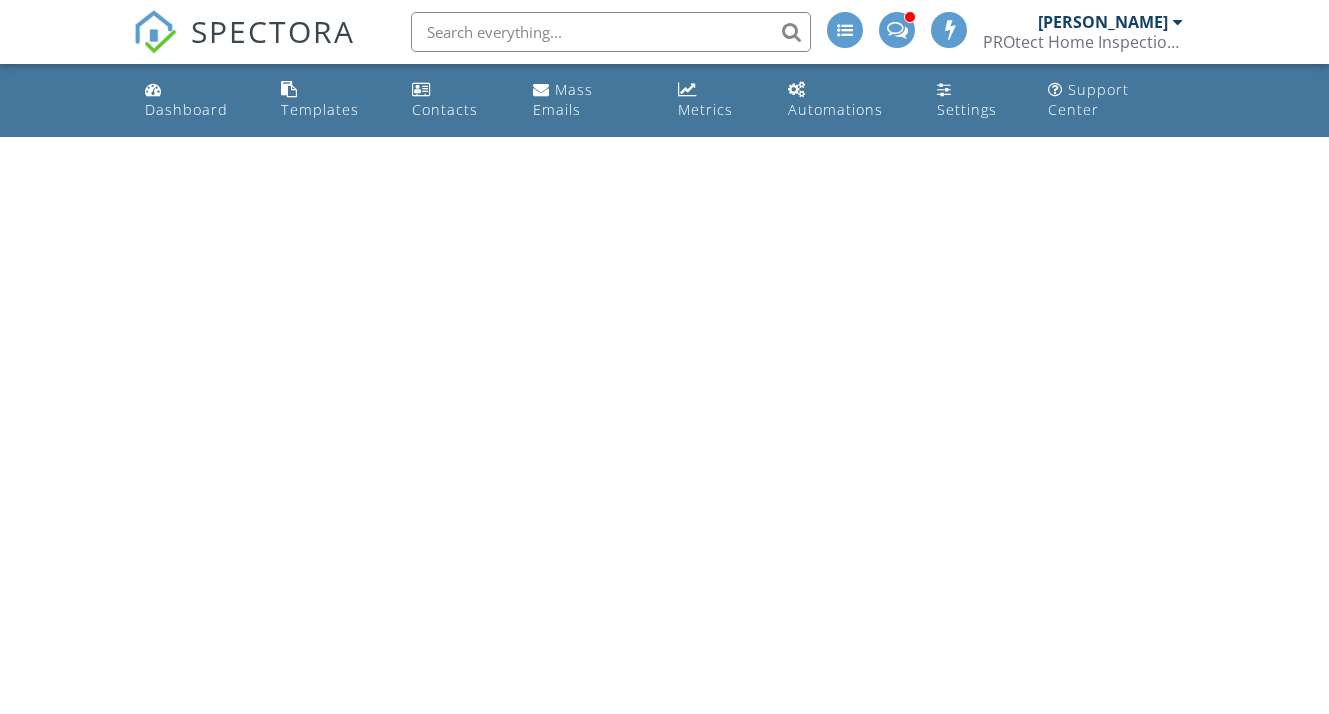 scroll, scrollTop: 0, scrollLeft: 0, axis: both 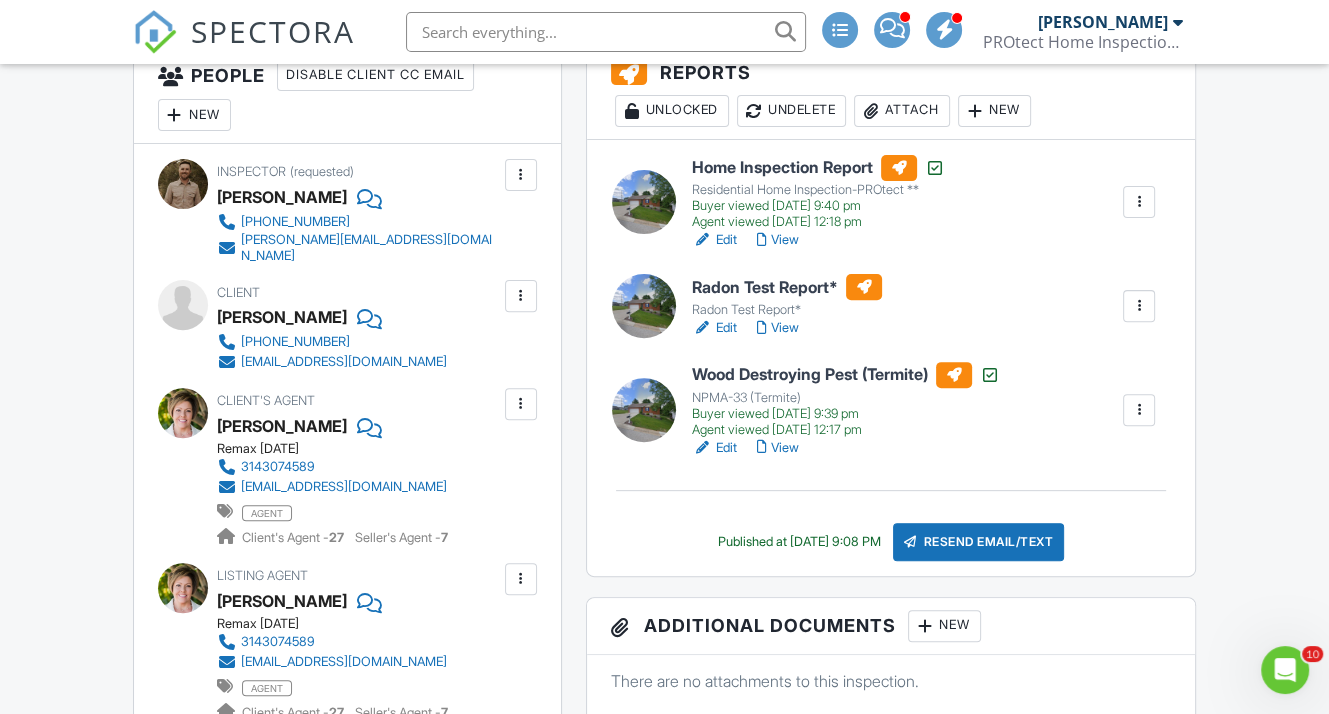 click on "Resend Email/Text" at bounding box center [979, 542] 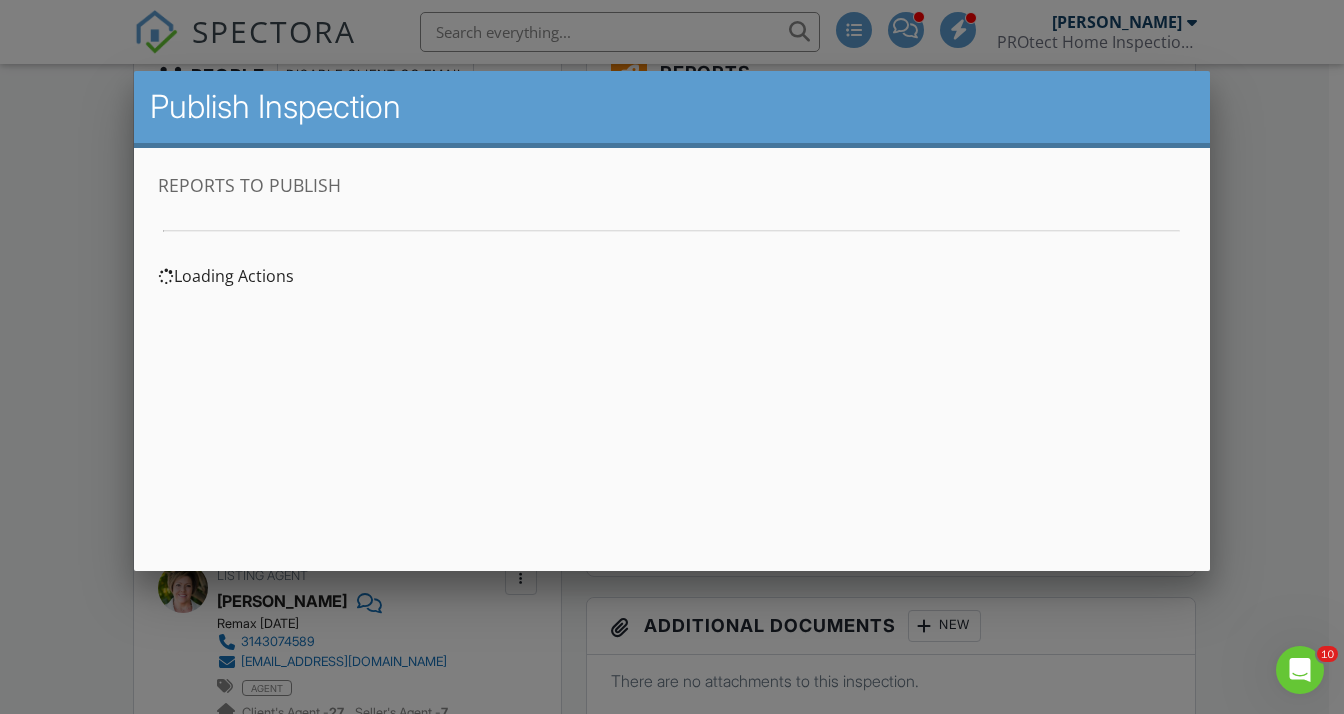 scroll, scrollTop: 0, scrollLeft: 0, axis: both 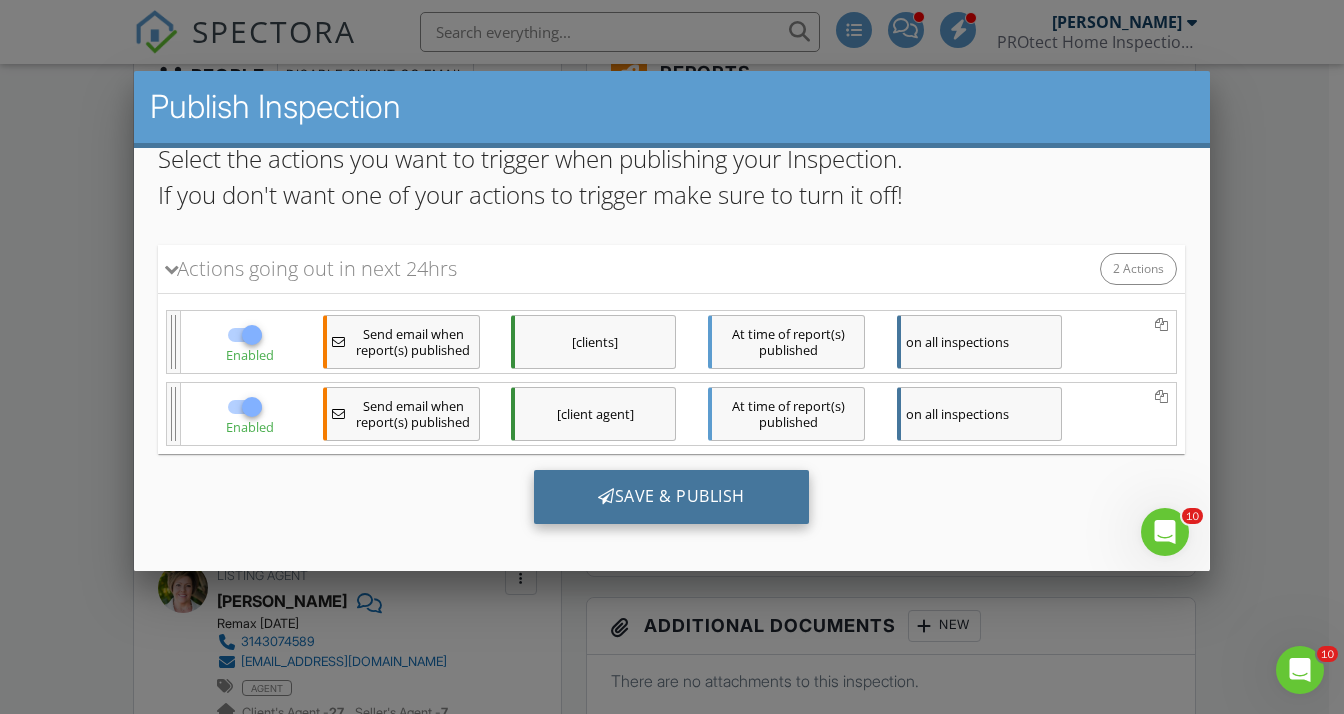 click on "Save & Publish" at bounding box center (671, 497) 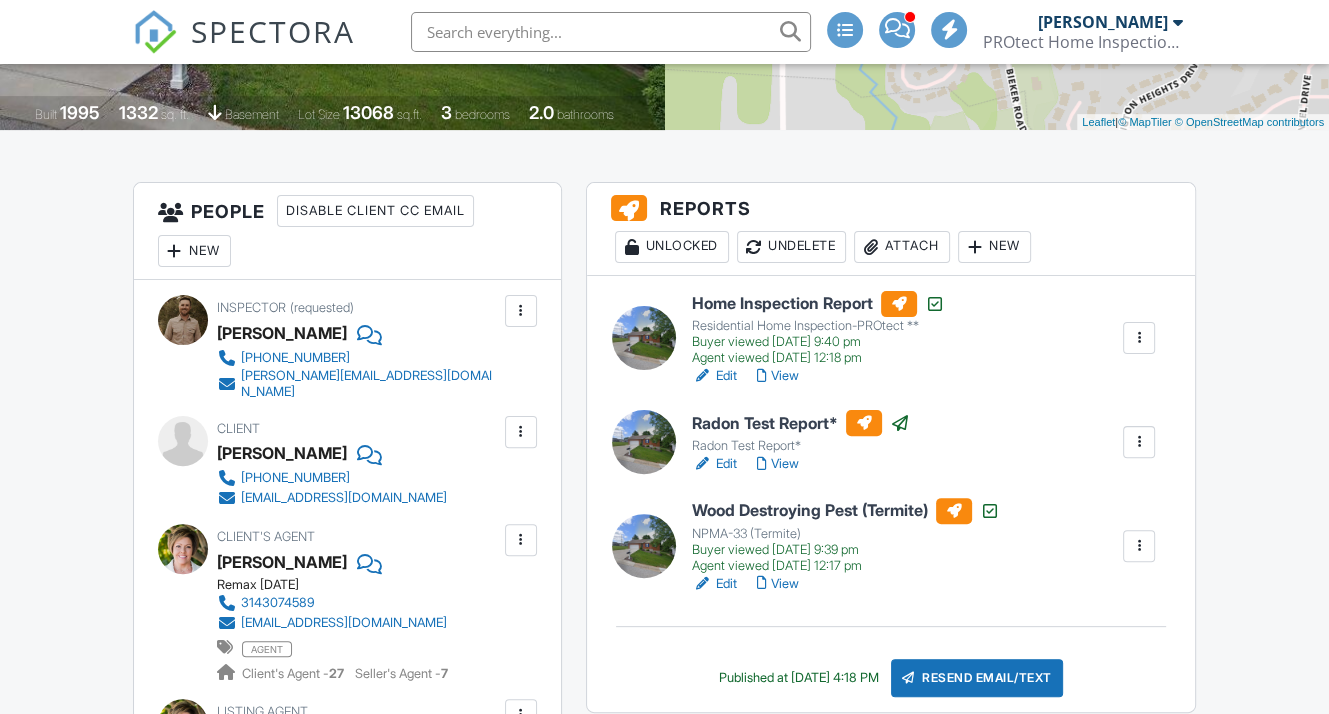 scroll, scrollTop: 1300, scrollLeft: 0, axis: vertical 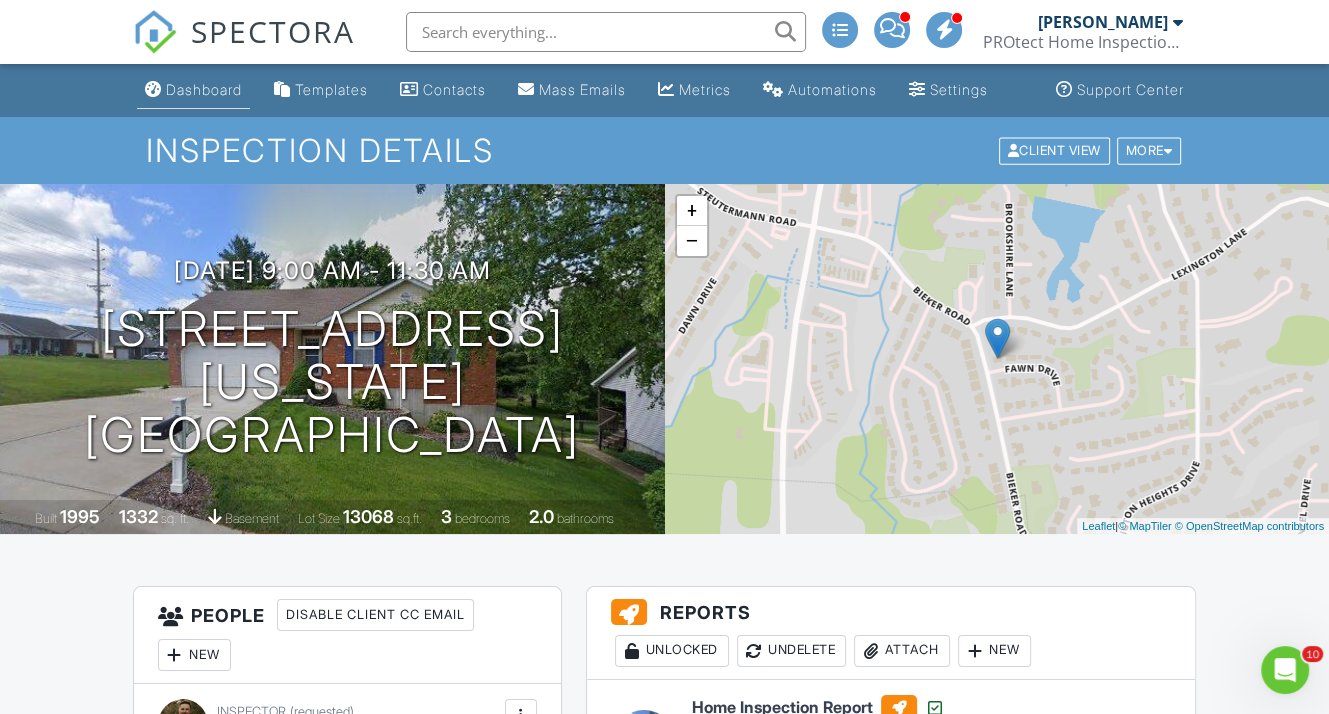 click on "Dashboard" at bounding box center (204, 89) 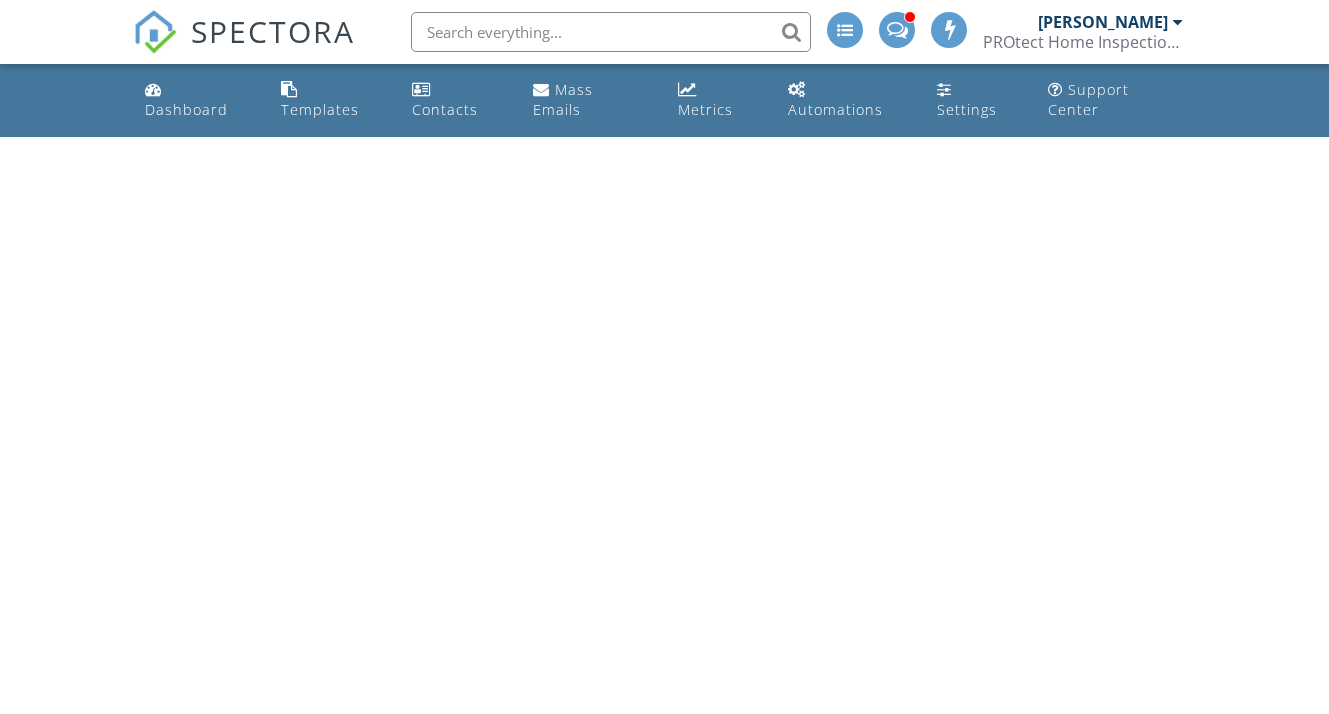 scroll, scrollTop: 0, scrollLeft: 0, axis: both 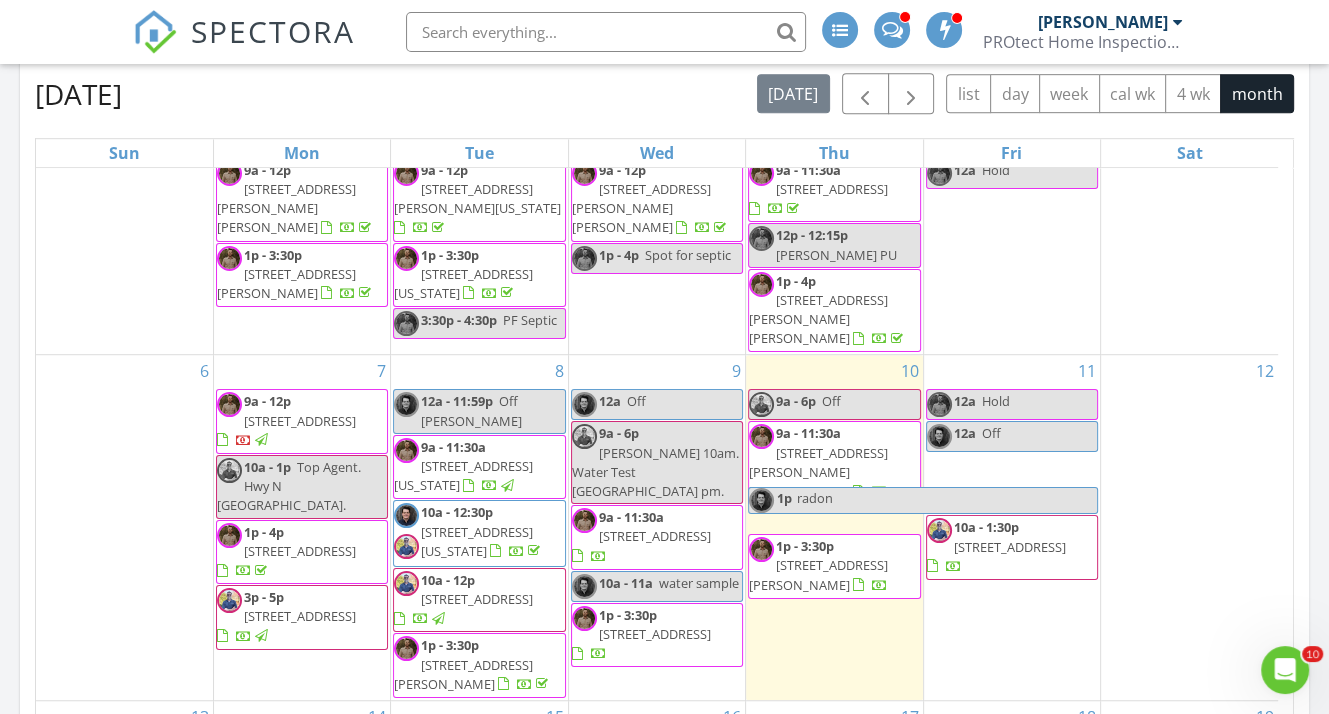 click on "112 Indian Prairie Ln, Union 63084" at bounding box center (1010, 547) 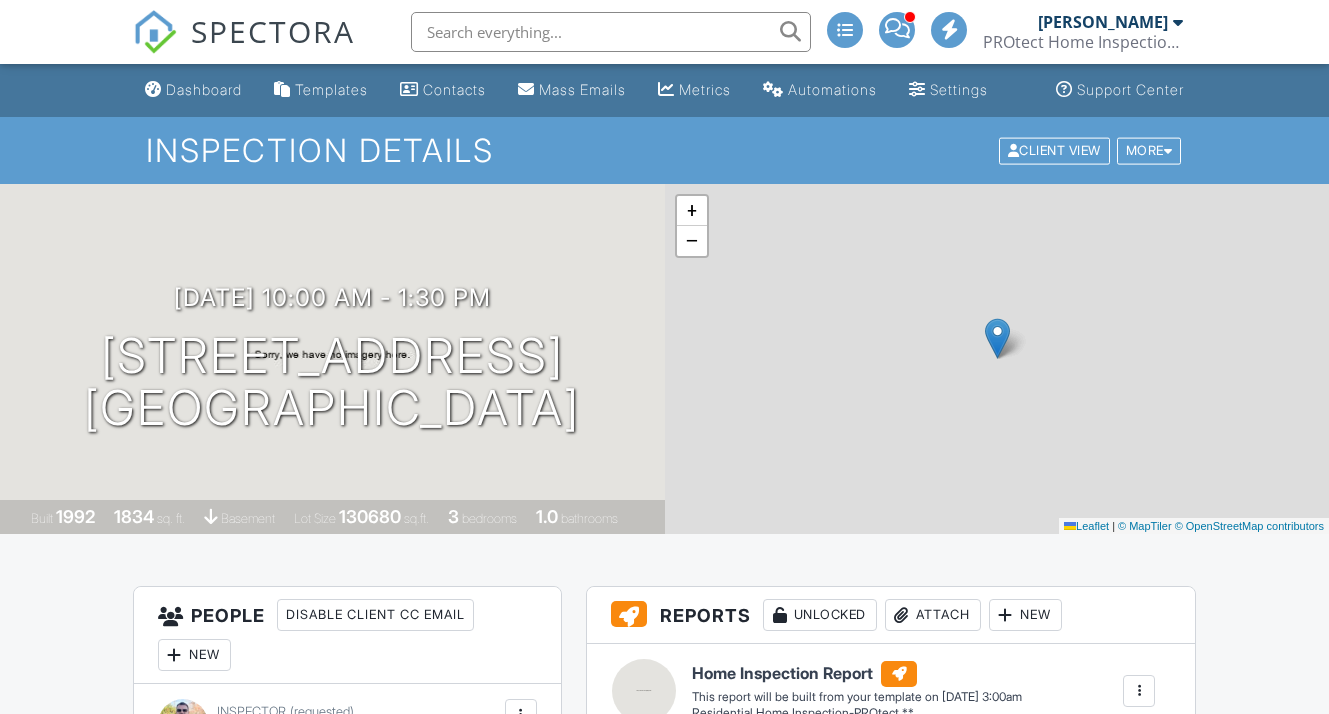 scroll, scrollTop: 0, scrollLeft: 0, axis: both 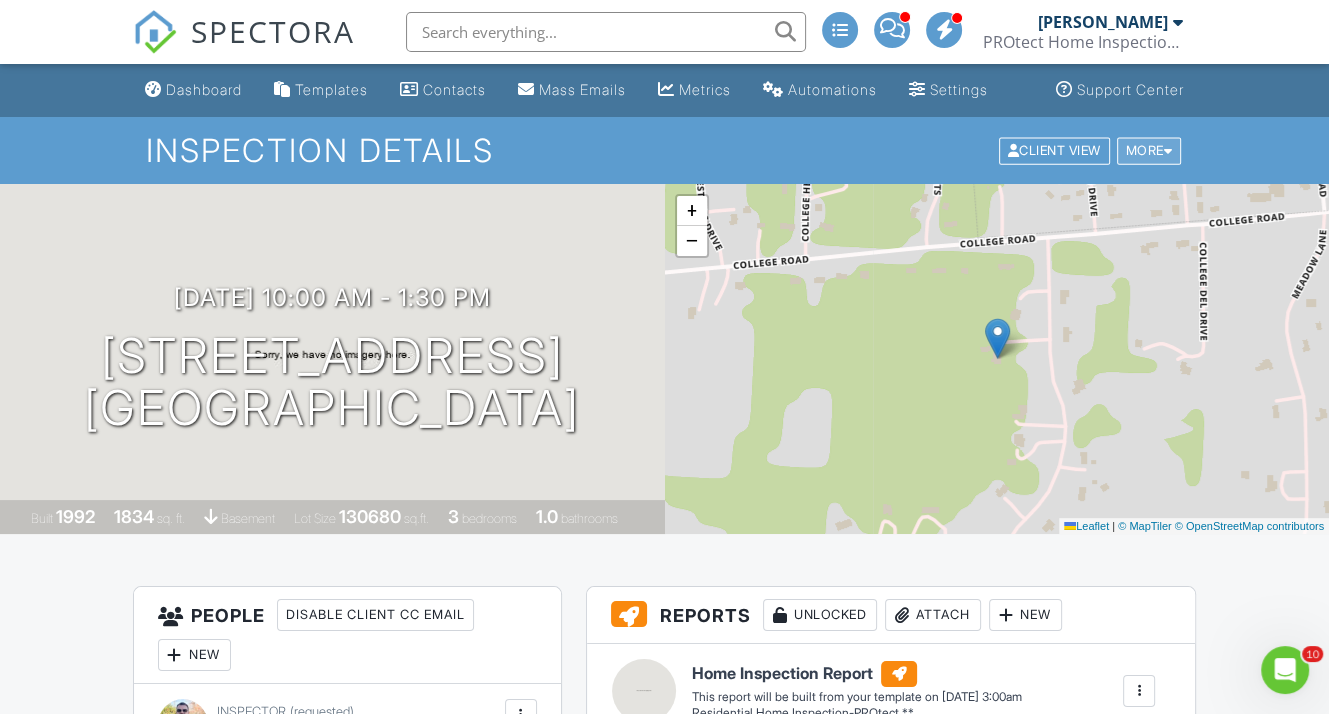 click on "More" at bounding box center (1149, 150) 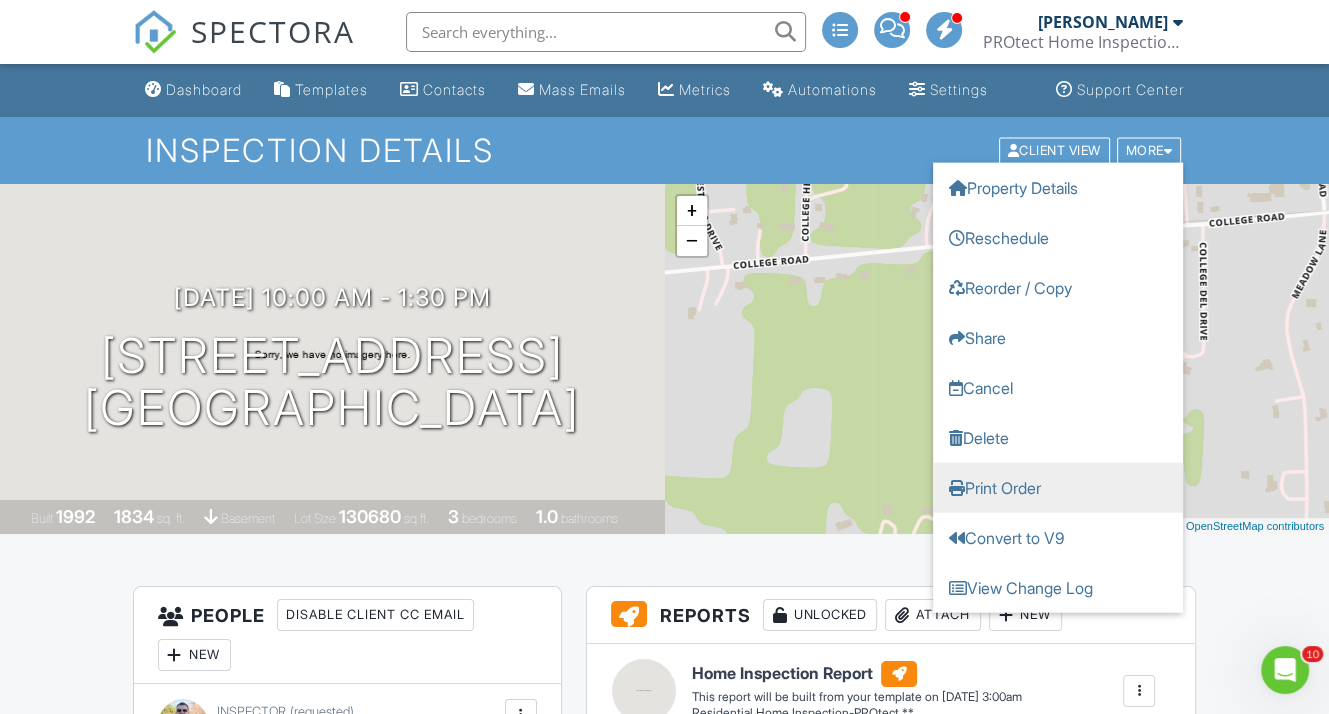 click on "Print Order" at bounding box center [1058, 487] 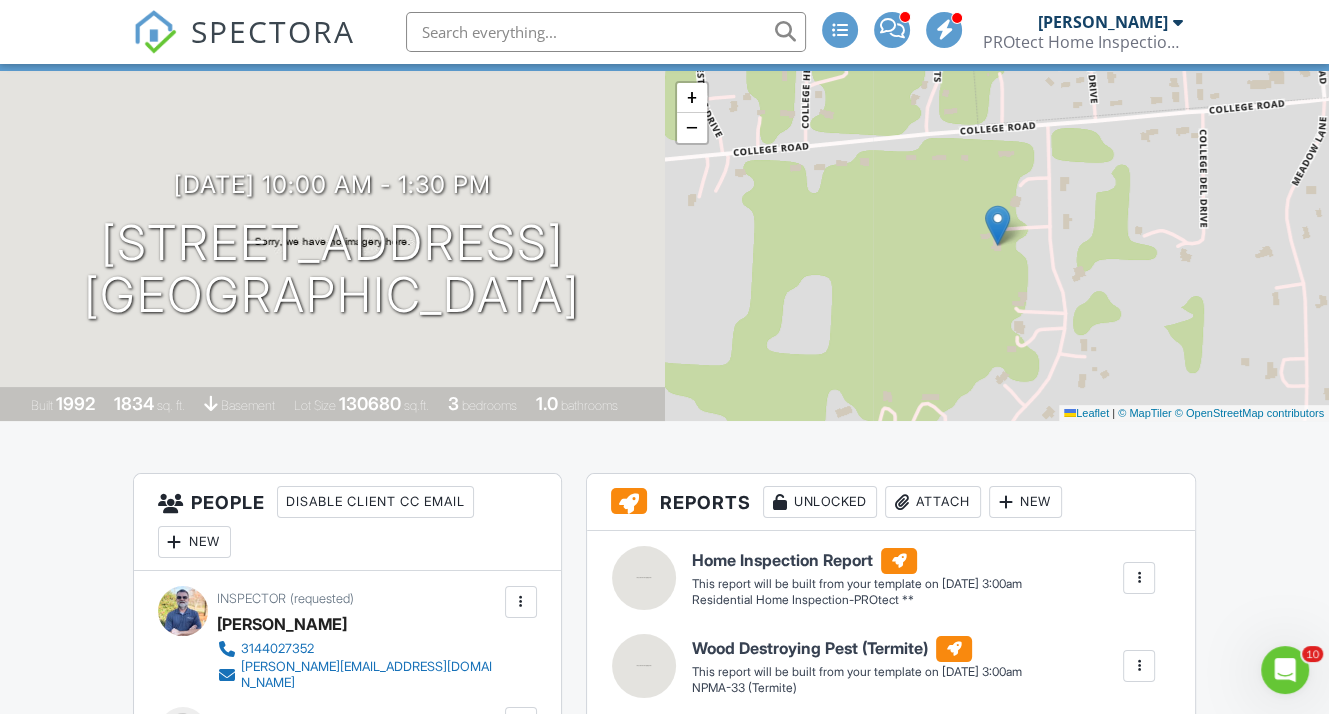 scroll, scrollTop: 0, scrollLeft: 0, axis: both 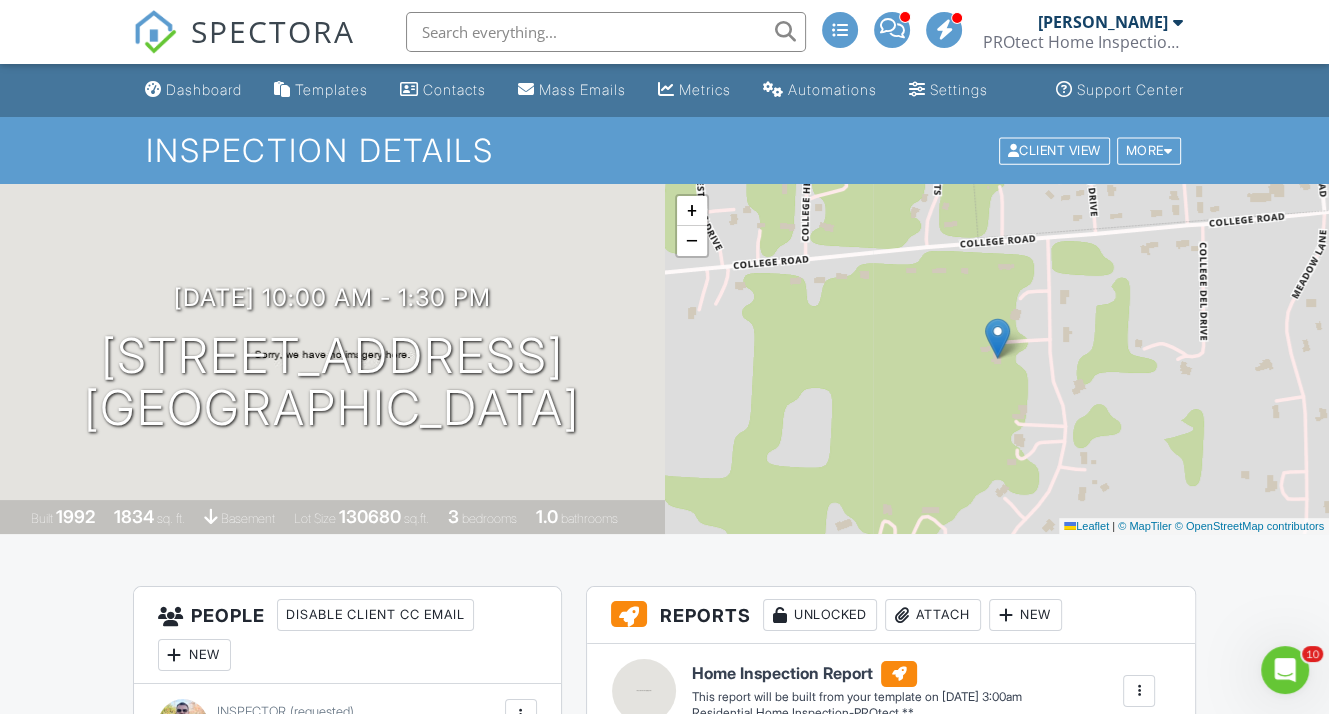drag, startPoint x: 183, startPoint y: 106, endPoint x: 234, endPoint y: 134, distance: 58.18075 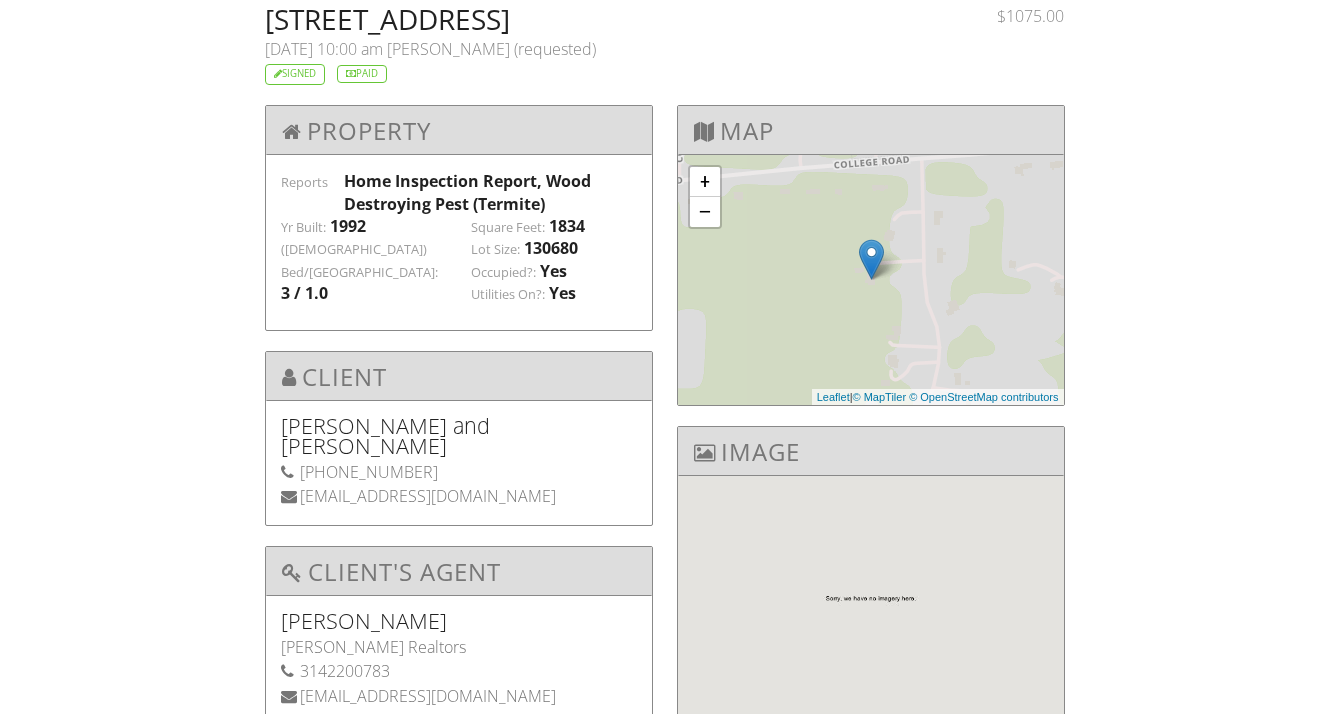 scroll, scrollTop: 0, scrollLeft: 0, axis: both 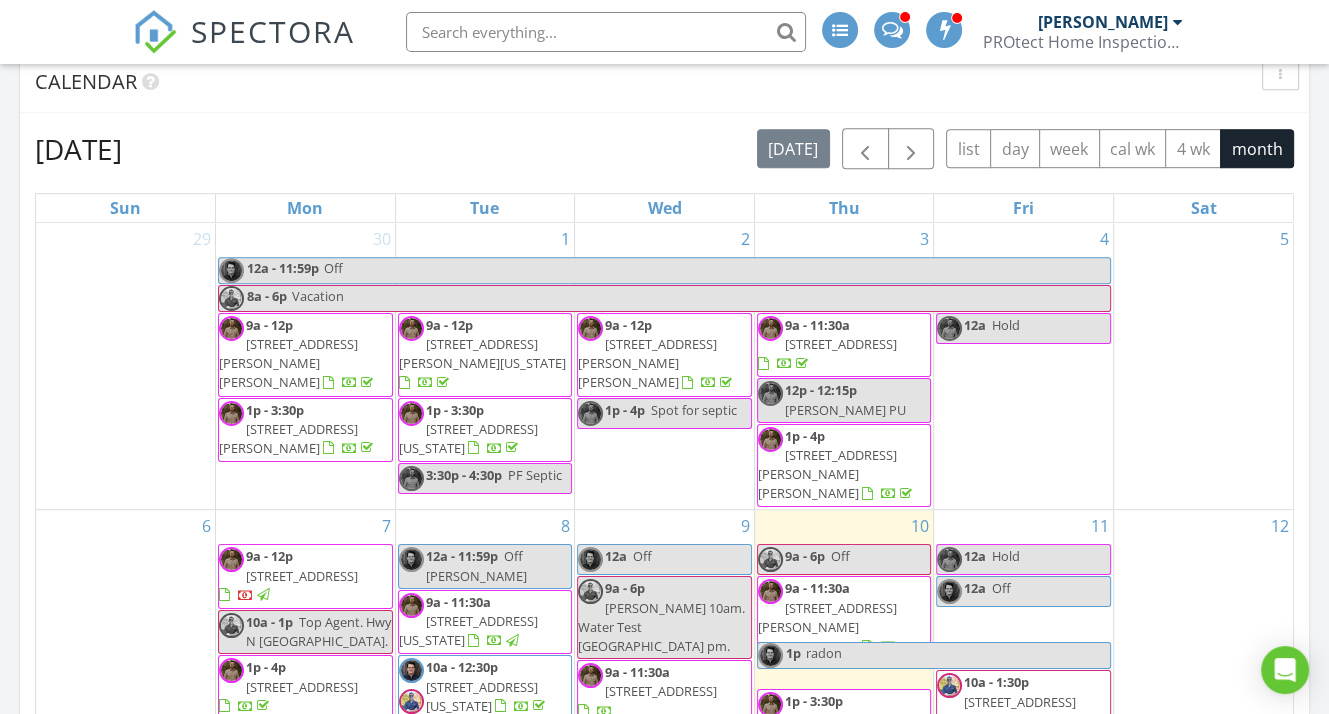 drag, startPoint x: 1343, startPoint y: 297, endPoint x: 1343, endPoint y: 325, distance: 28 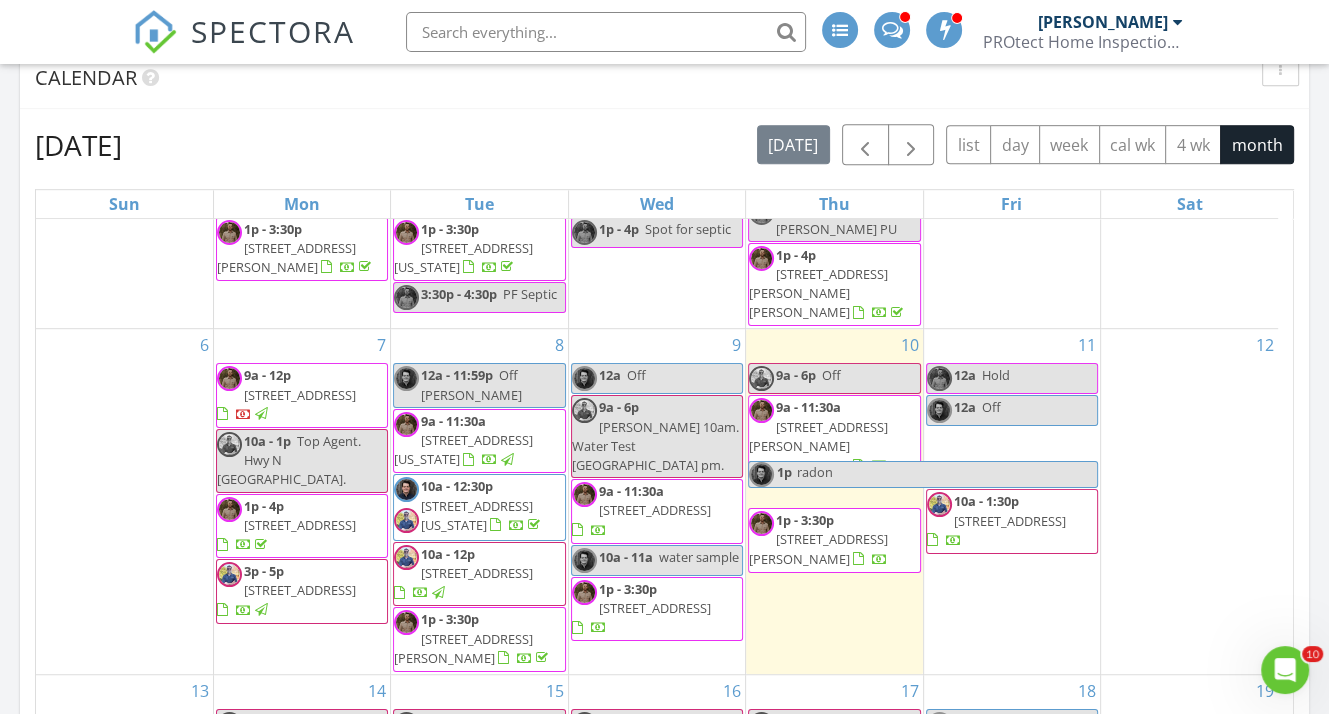 scroll, scrollTop: 0, scrollLeft: 0, axis: both 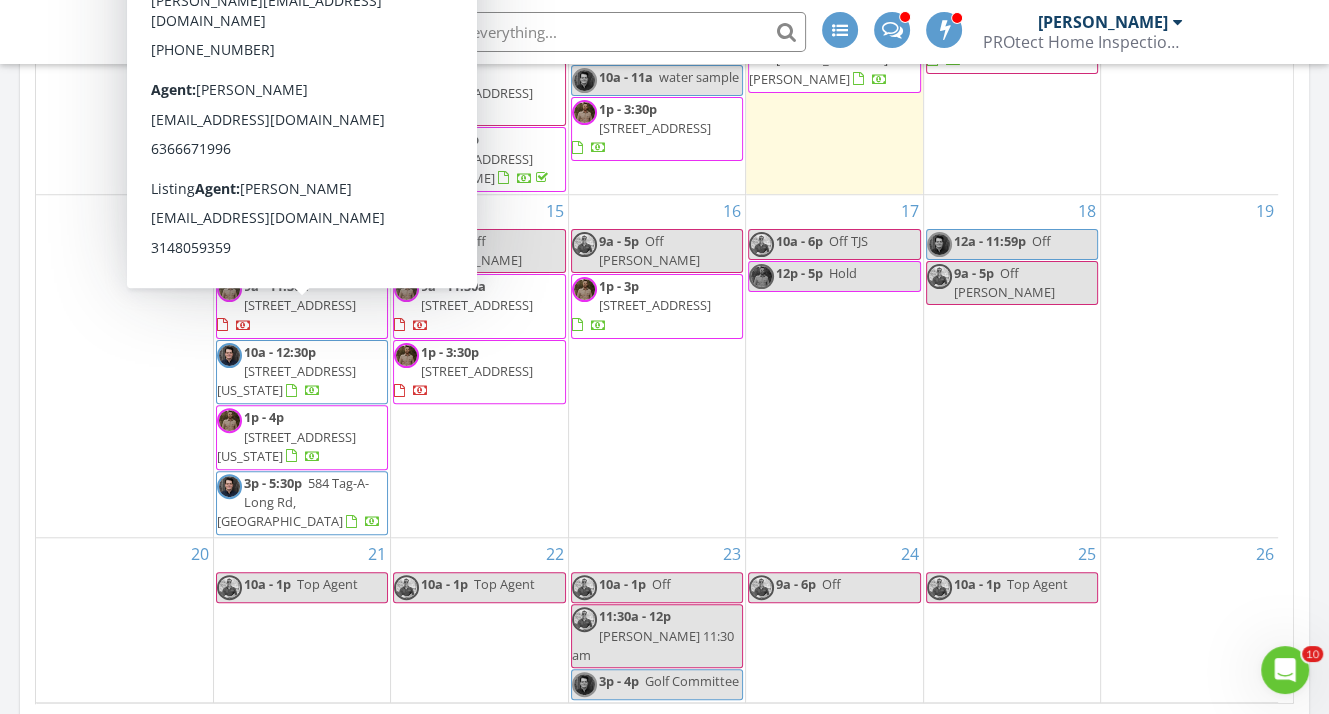 click on "[STREET_ADDRESS][US_STATE]" at bounding box center [286, 380] 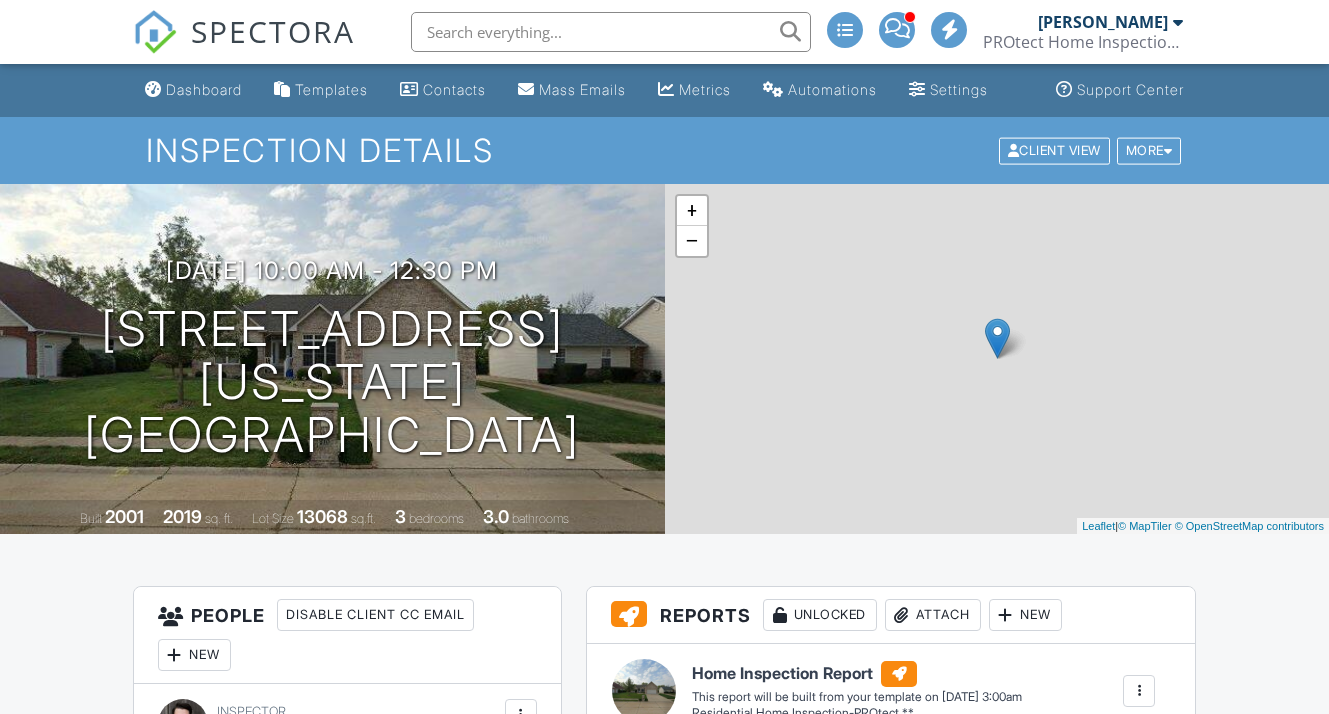 scroll, scrollTop: 320, scrollLeft: 0, axis: vertical 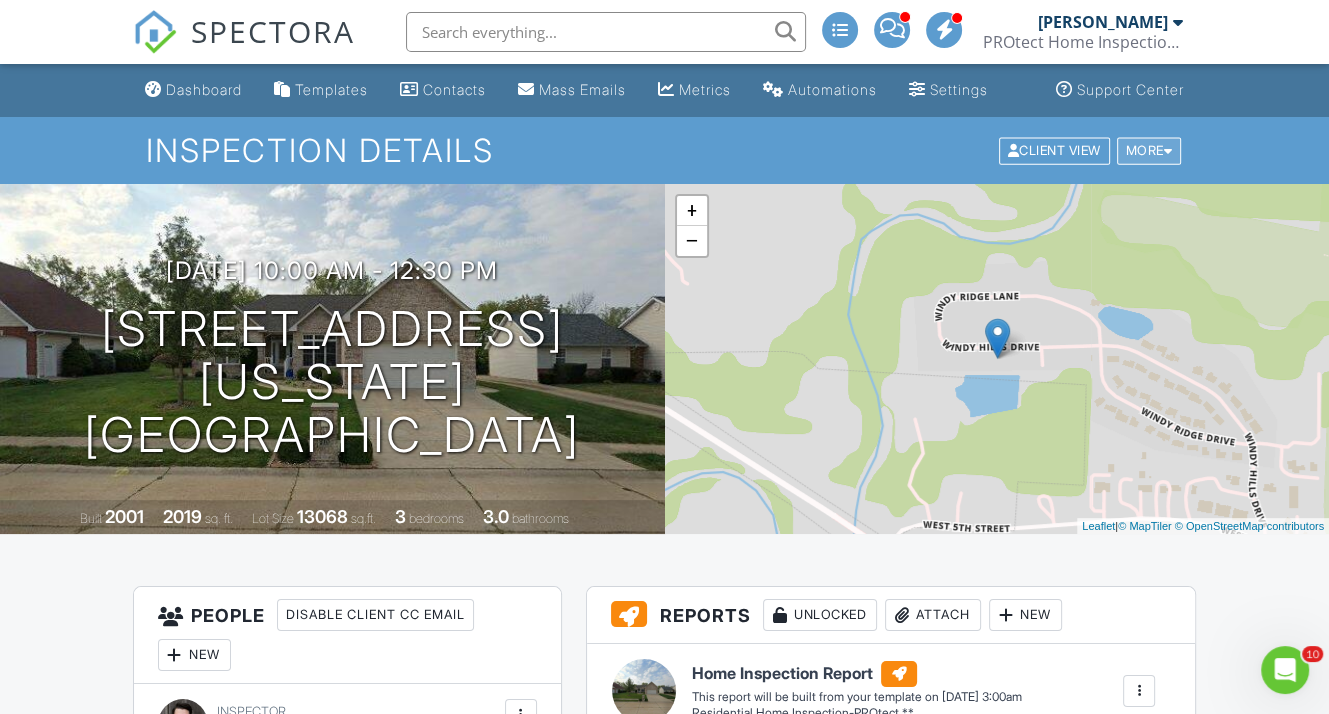click at bounding box center (1168, 150) 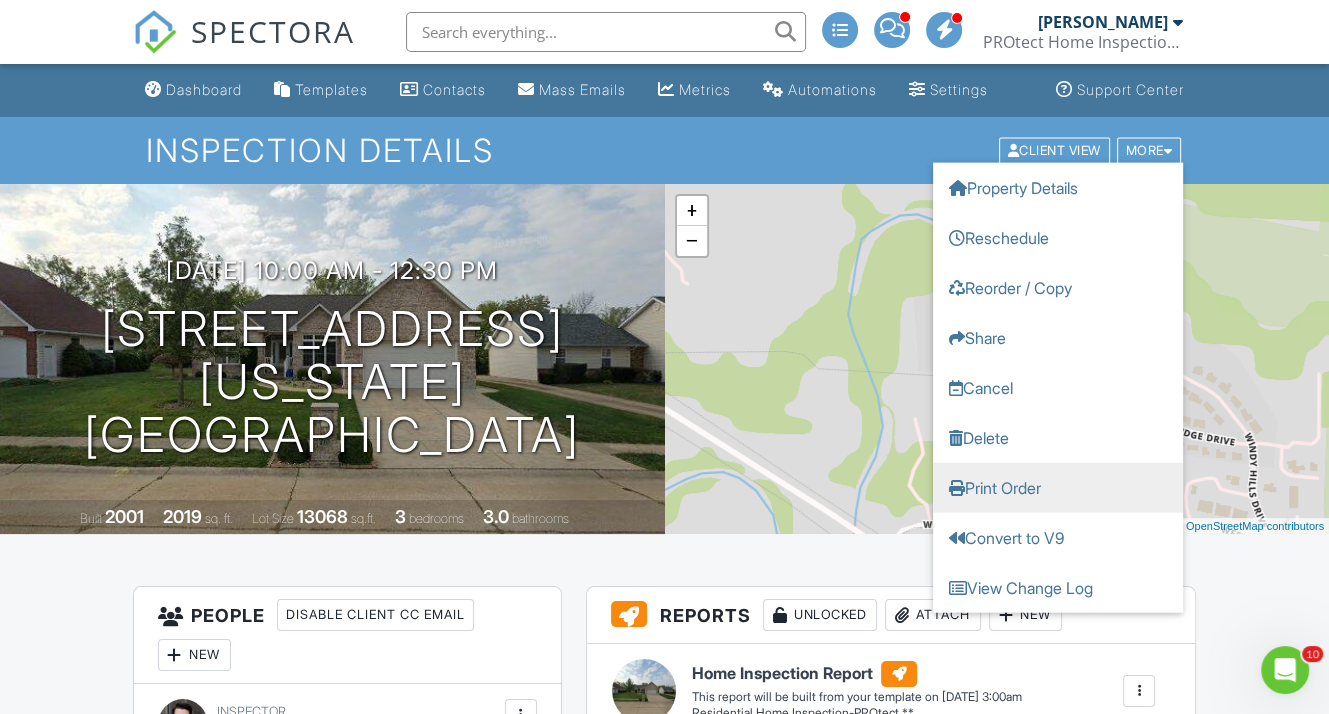 click on "Print Order" at bounding box center [1058, 487] 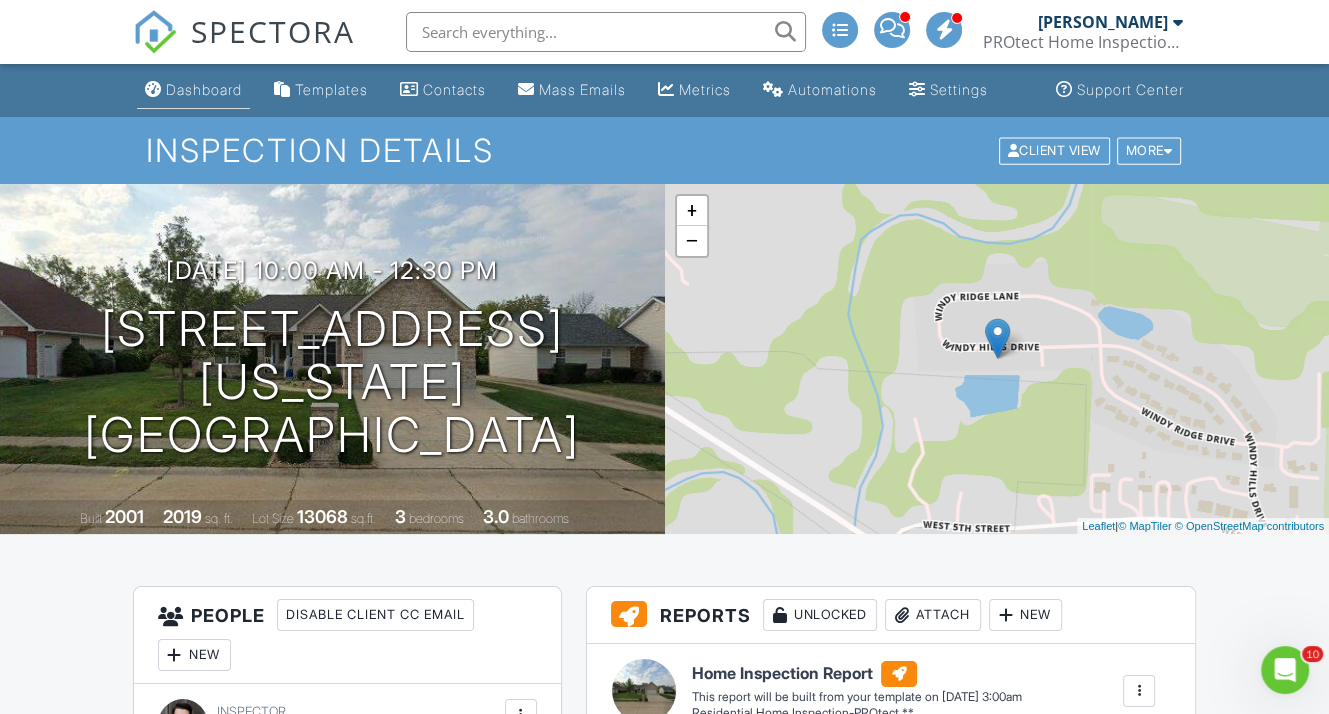 click on "Dashboard" at bounding box center [204, 89] 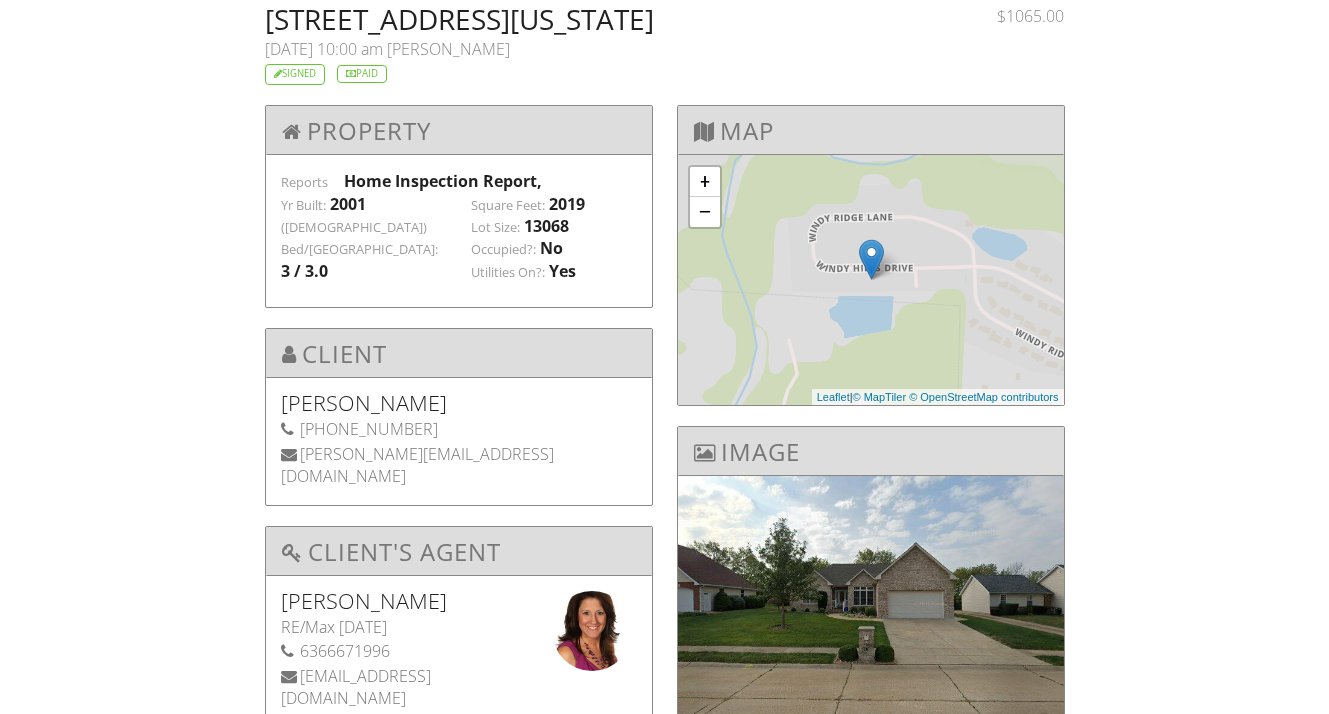 scroll, scrollTop: 0, scrollLeft: 0, axis: both 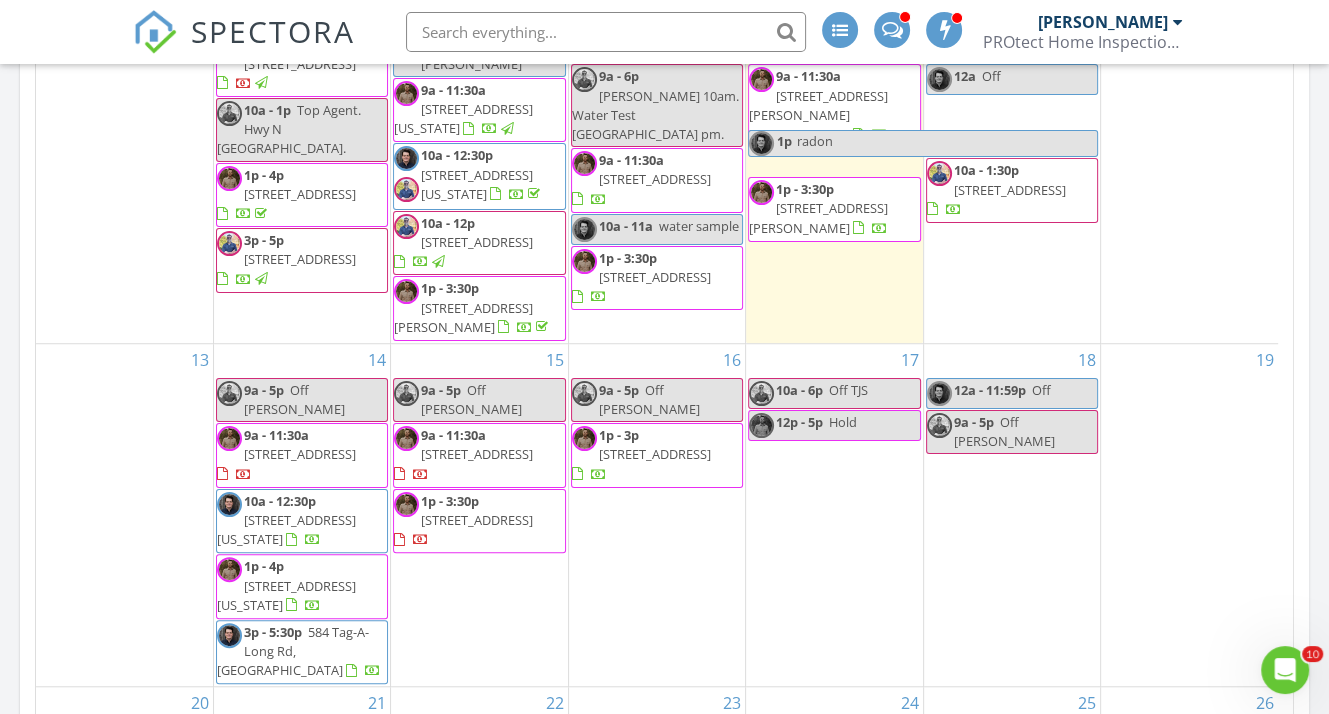 click on "10a - 12:30p
[STREET_ADDRESS][US_STATE]" at bounding box center (286, 520) 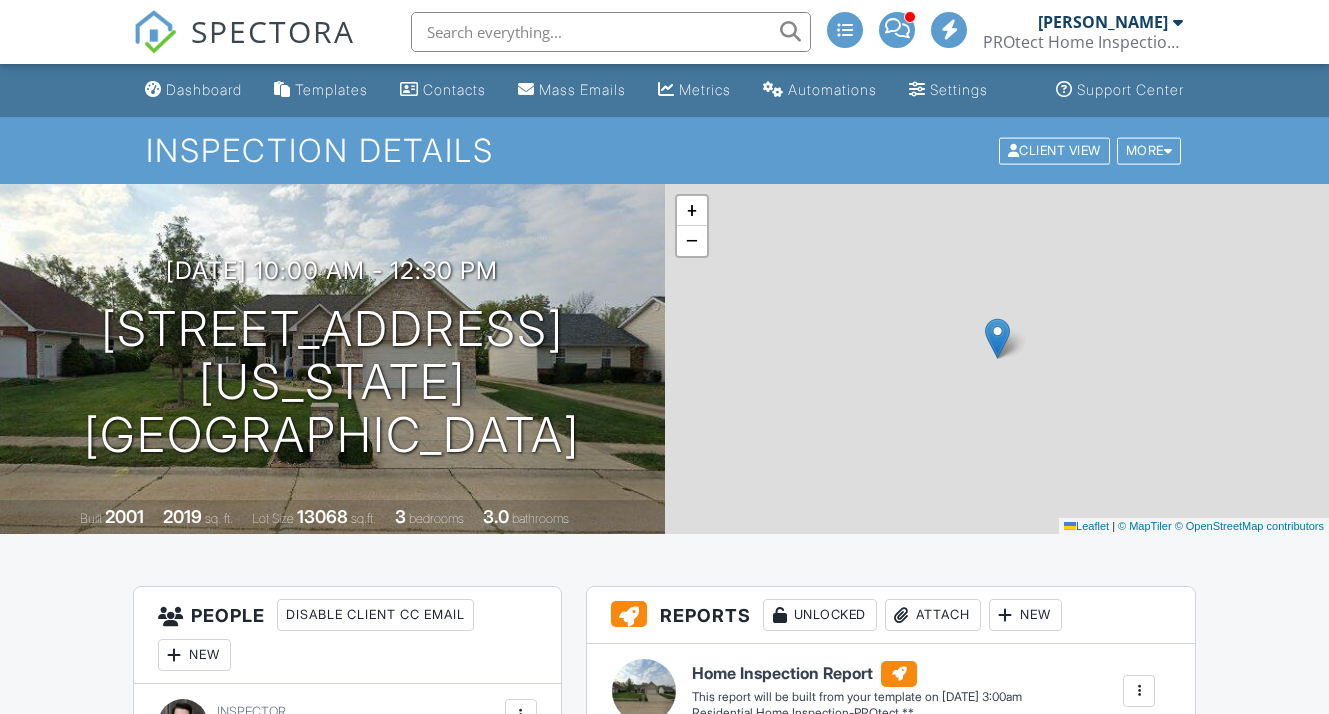 scroll, scrollTop: 0, scrollLeft: 0, axis: both 